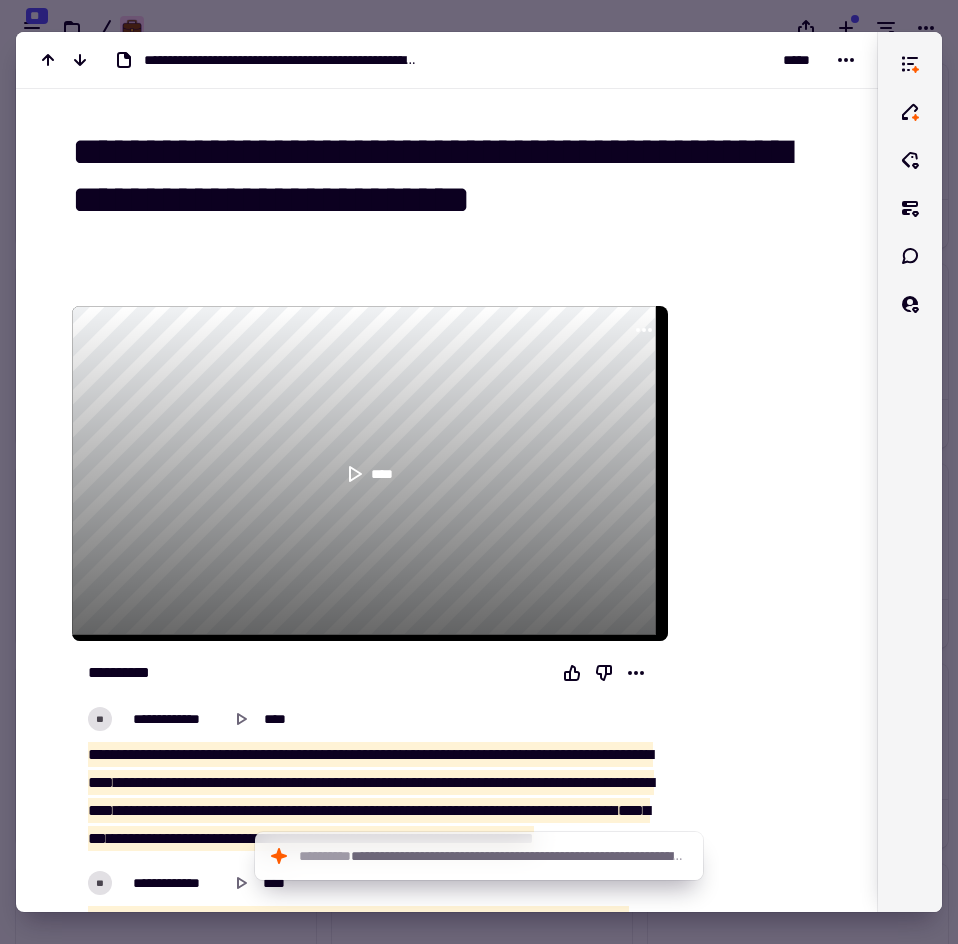 scroll, scrollTop: 0, scrollLeft: 0, axis: both 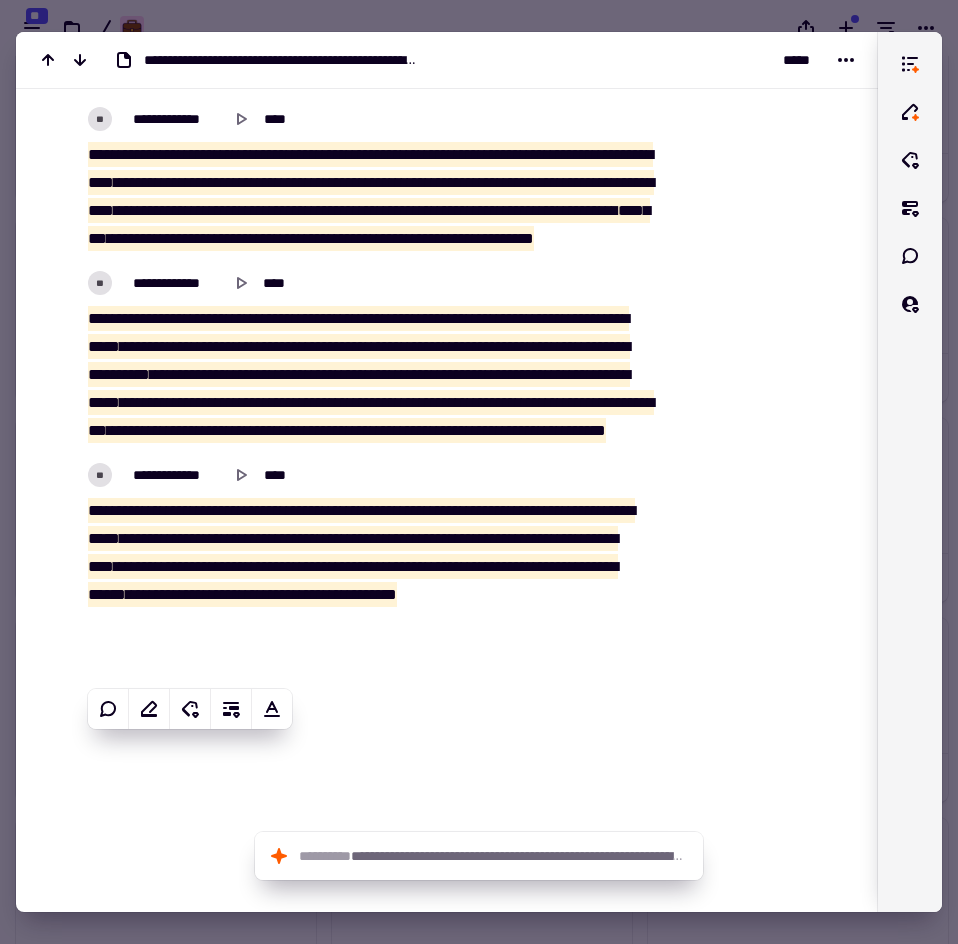 click at bounding box center [479, 472] 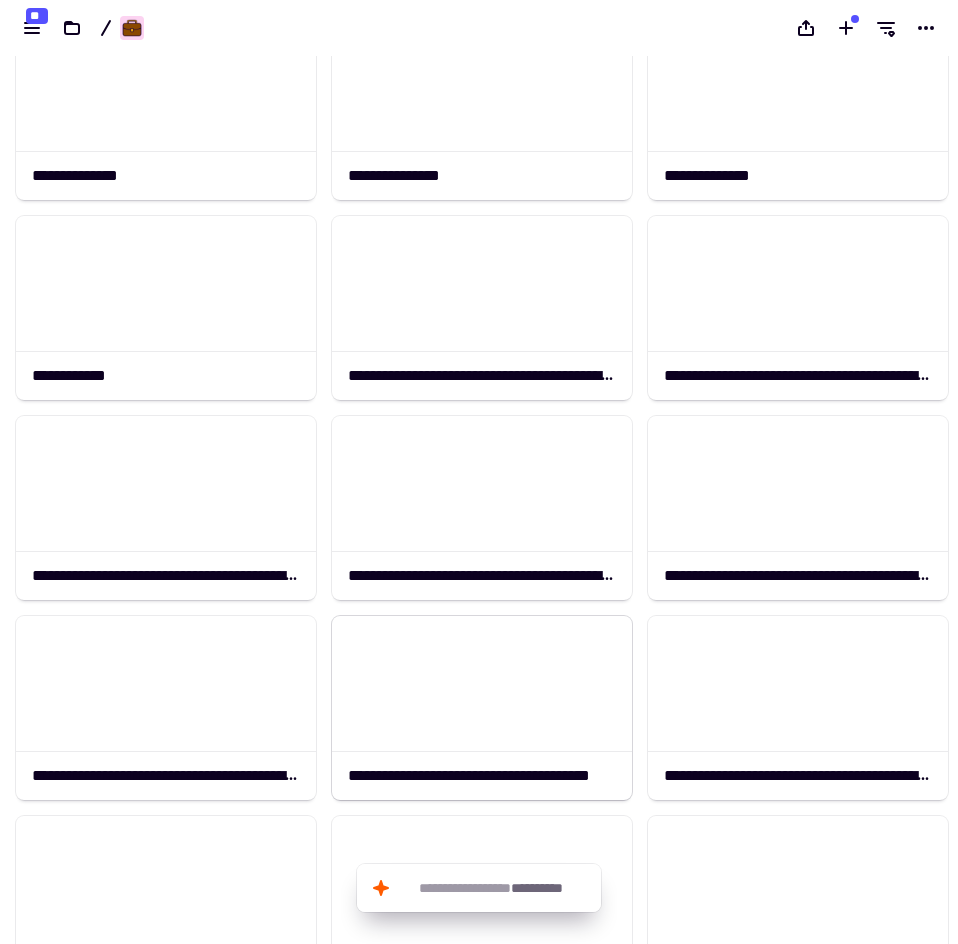 scroll, scrollTop: 446, scrollLeft: 0, axis: vertical 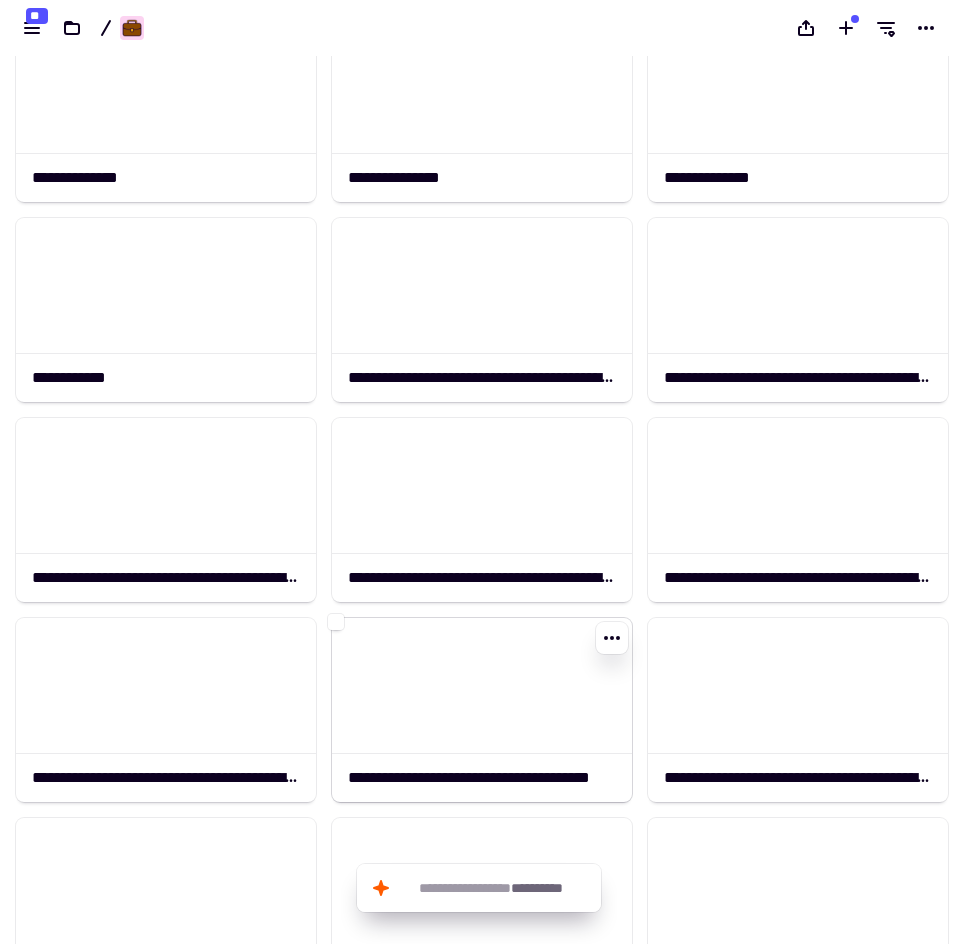 click 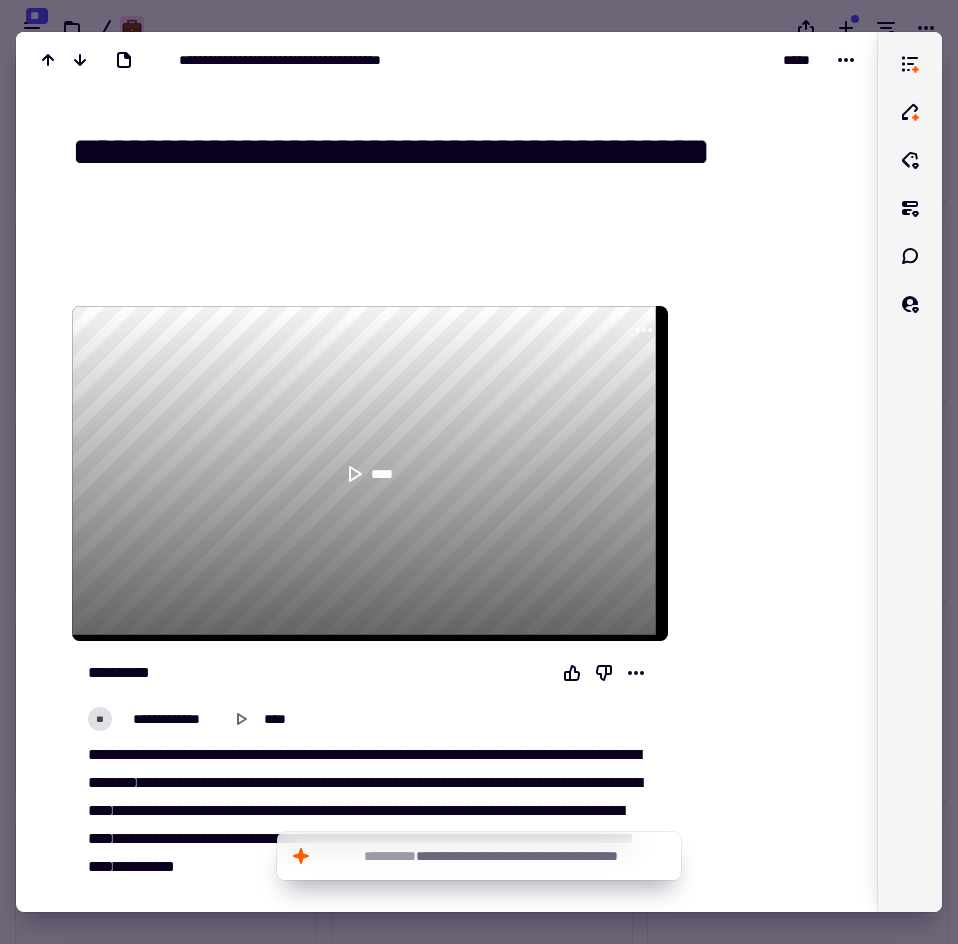 drag, startPoint x: 126, startPoint y: 206, endPoint x: 77, endPoint y: 144, distance: 79.025314 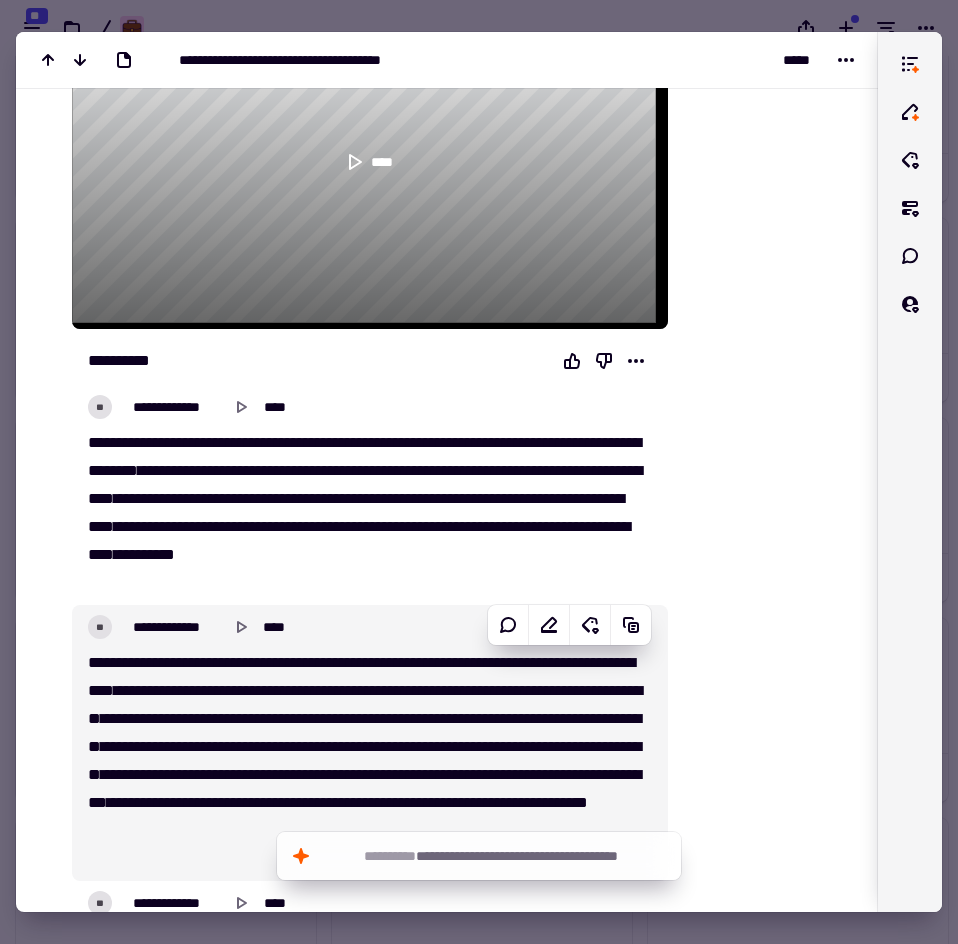scroll, scrollTop: 600, scrollLeft: 0, axis: vertical 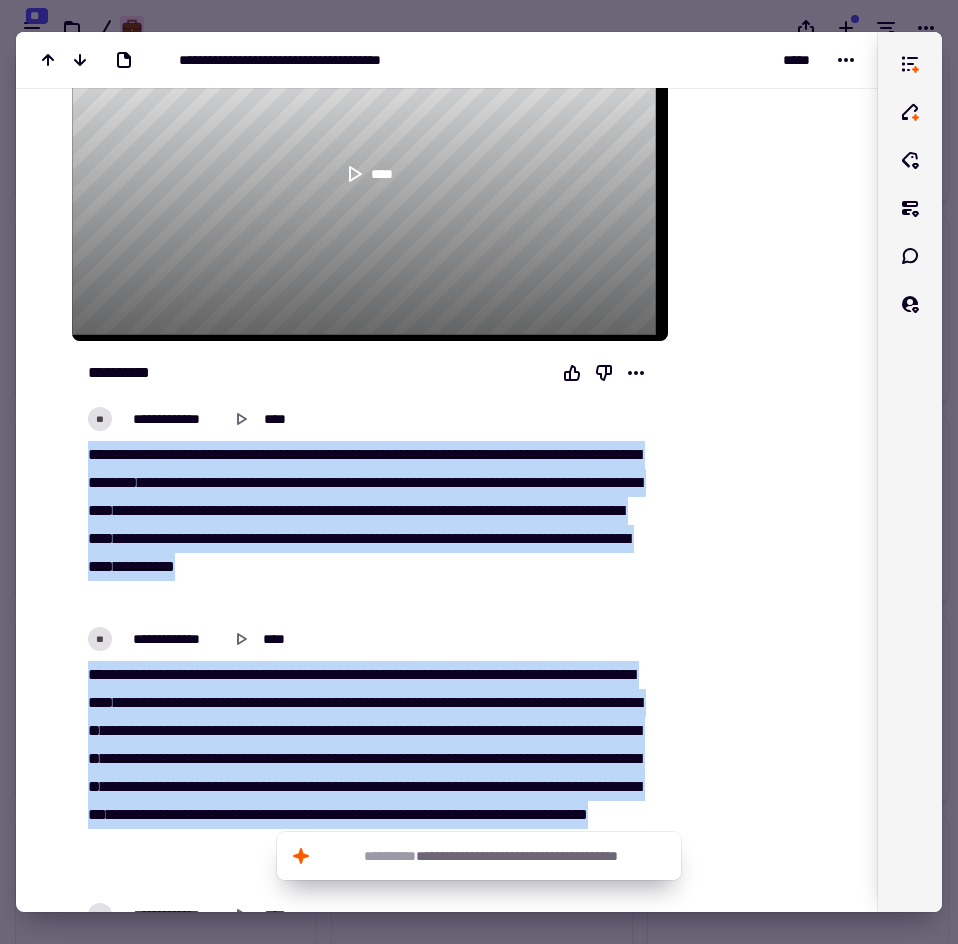 drag, startPoint x: 301, startPoint y: 691, endPoint x: 90, endPoint y: 435, distance: 331.7484 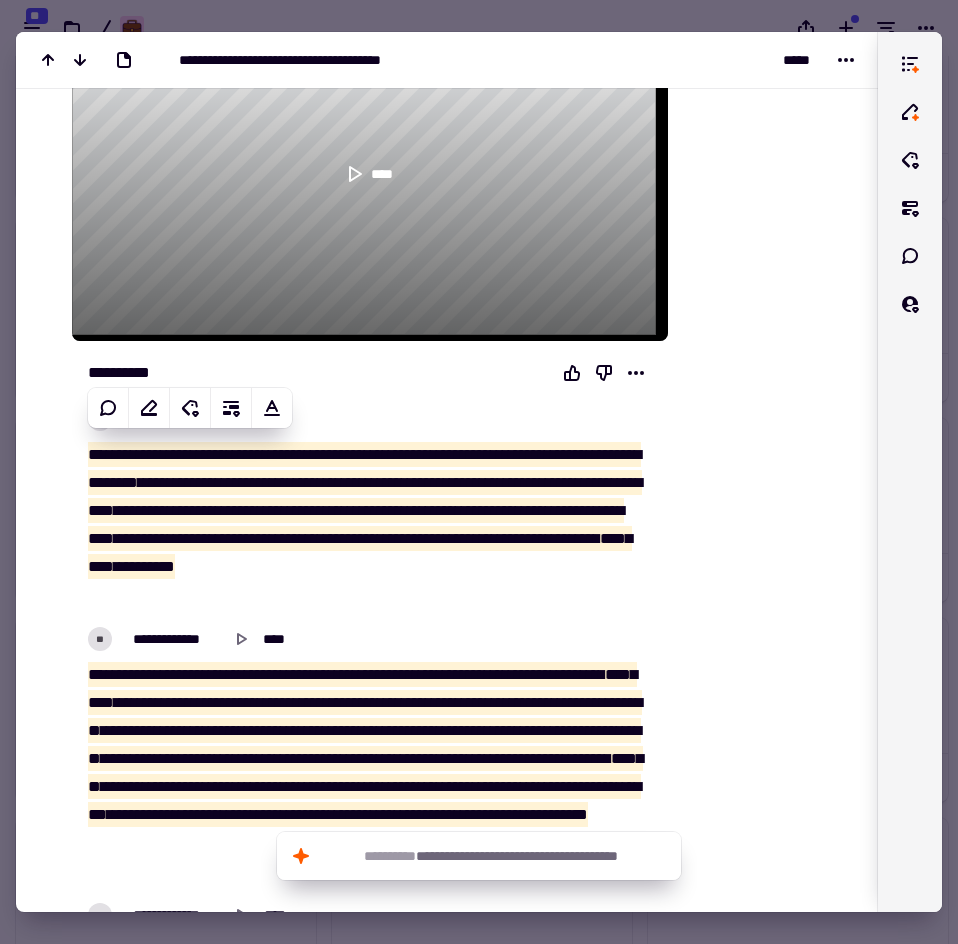 click at bounding box center (479, 472) 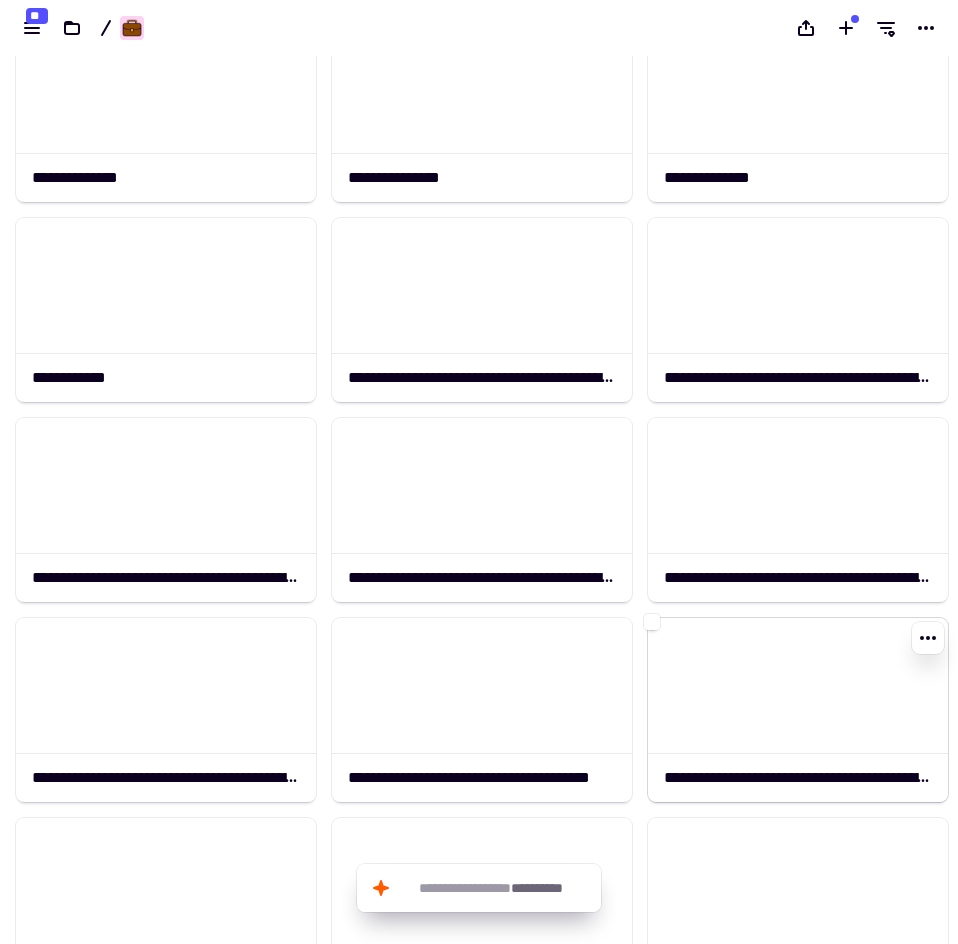 click 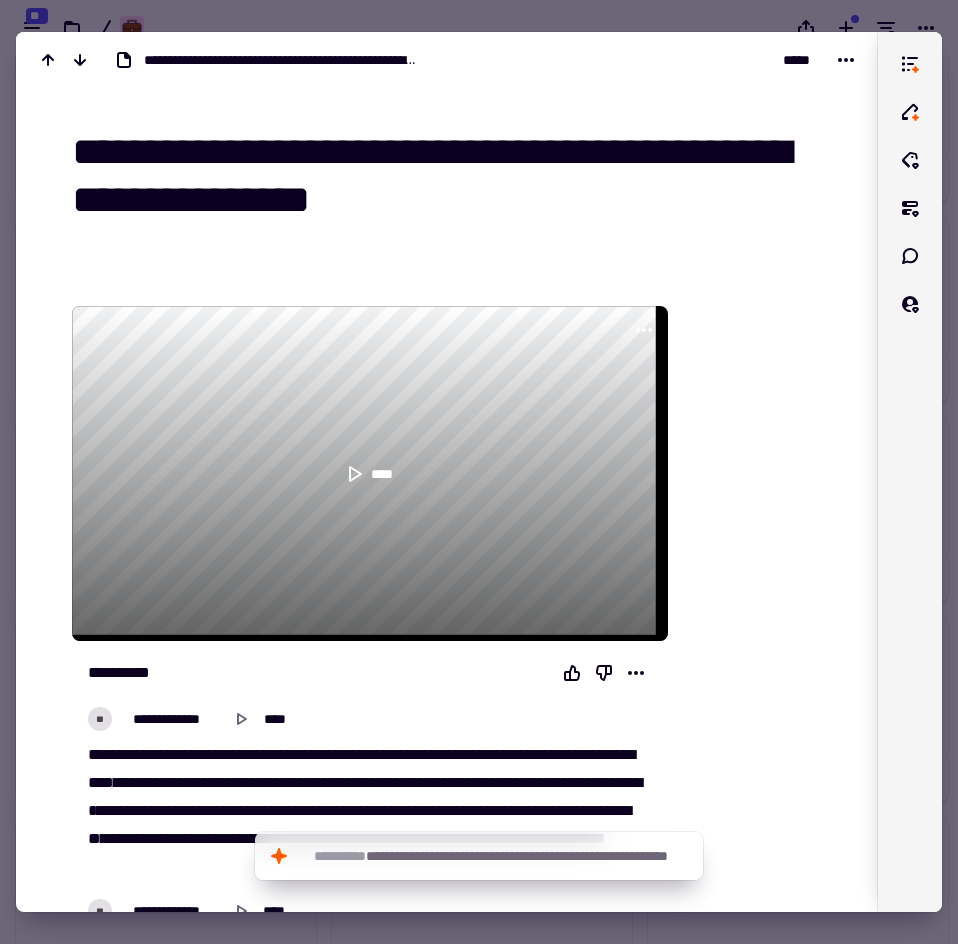 drag, startPoint x: 84, startPoint y: 148, endPoint x: 125, endPoint y: 190, distance: 58.694122 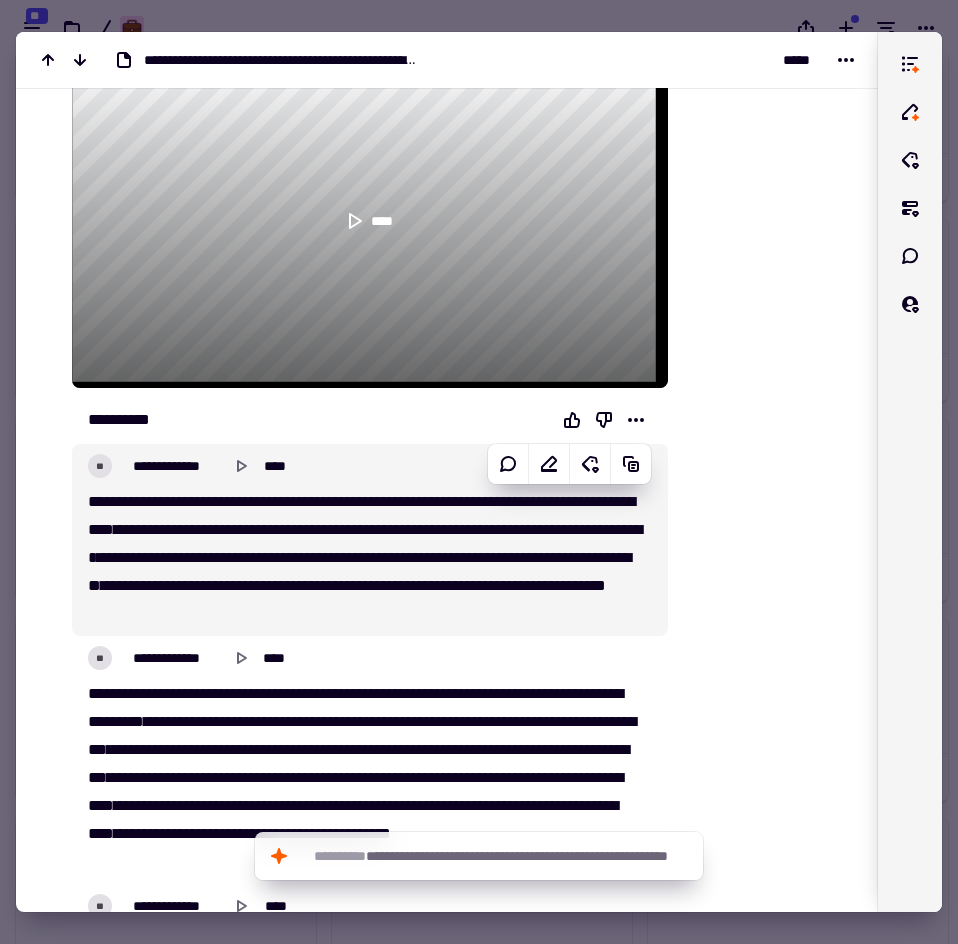 scroll, scrollTop: 400, scrollLeft: 0, axis: vertical 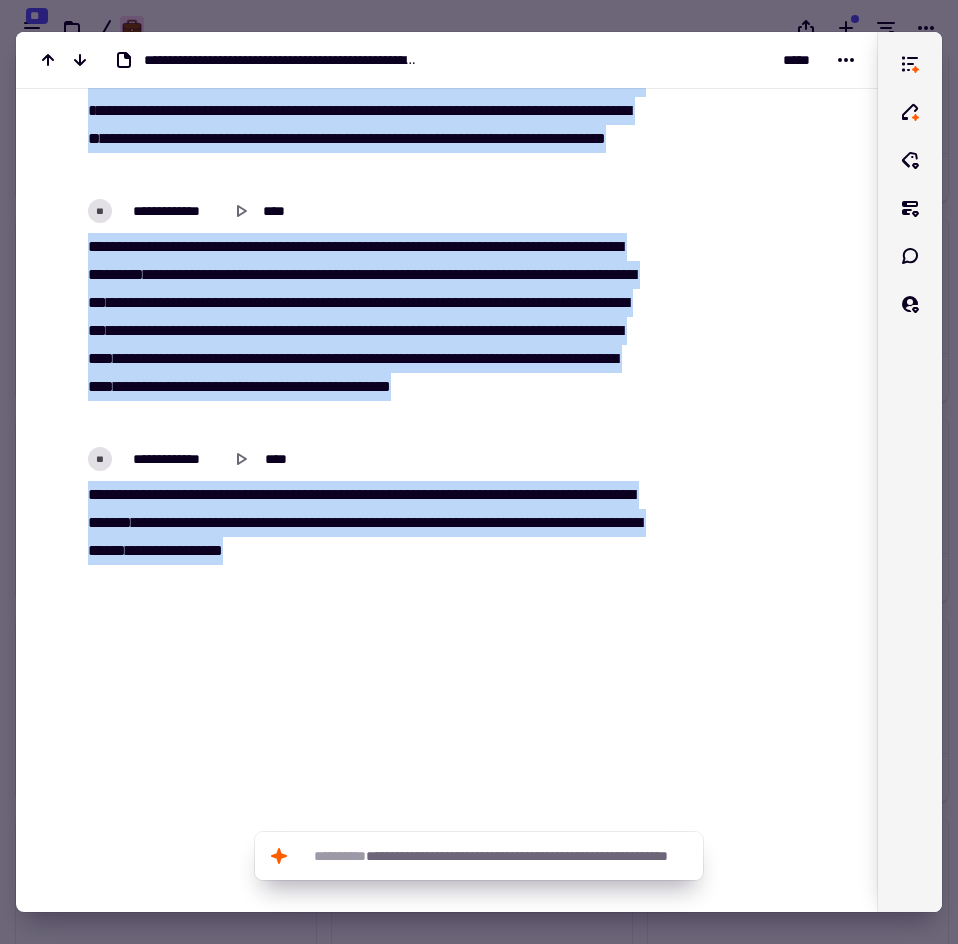 drag, startPoint x: 91, startPoint y: 343, endPoint x: 479, endPoint y: 548, distance: 438.82684 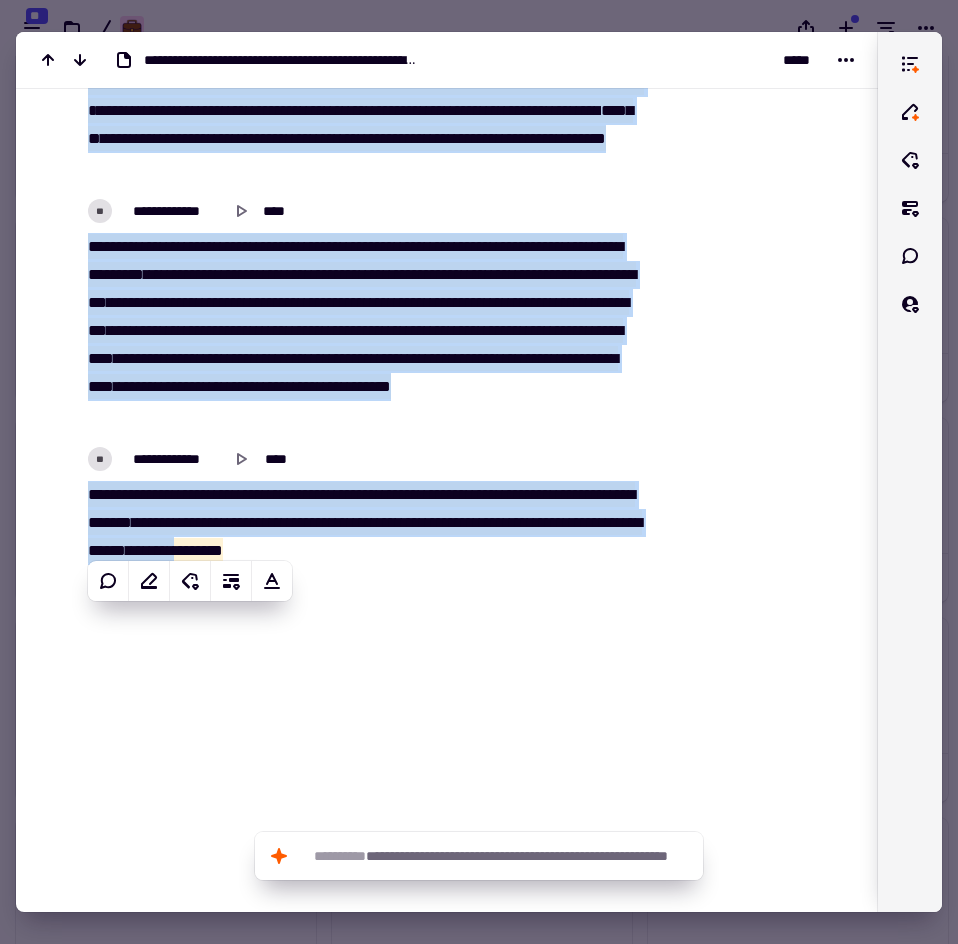 copy on "**********" 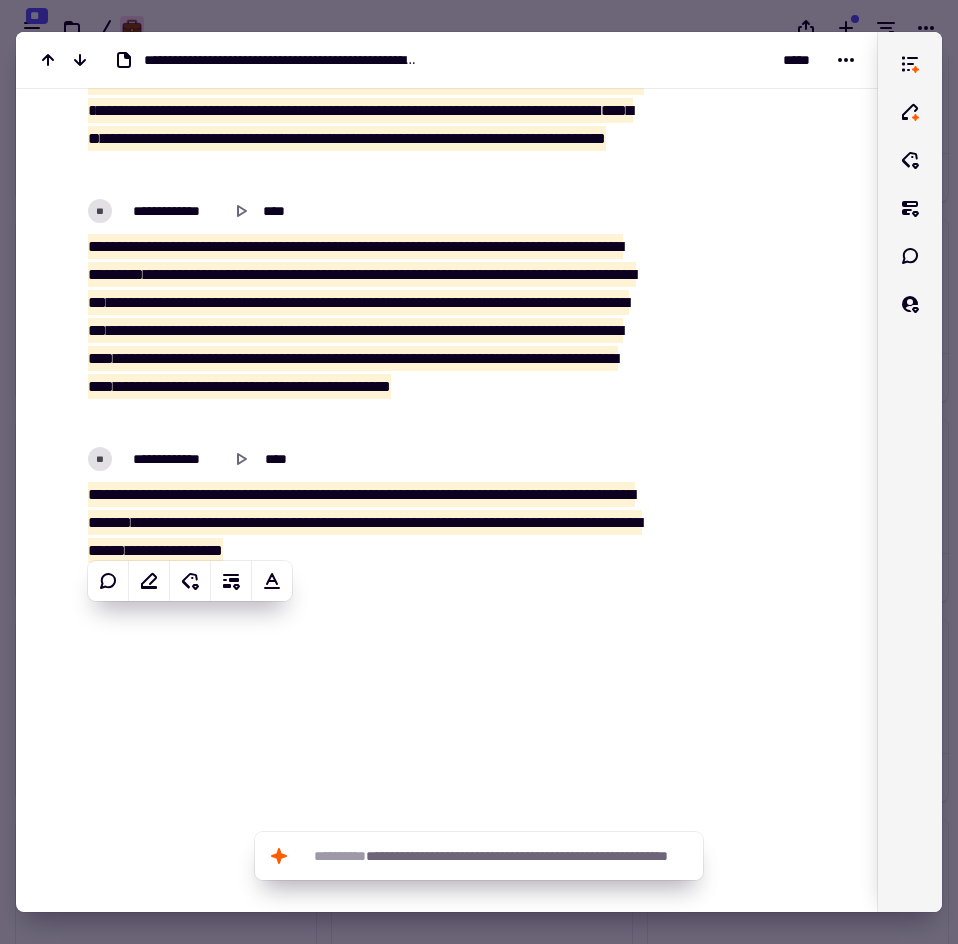 click at bounding box center [479, 472] 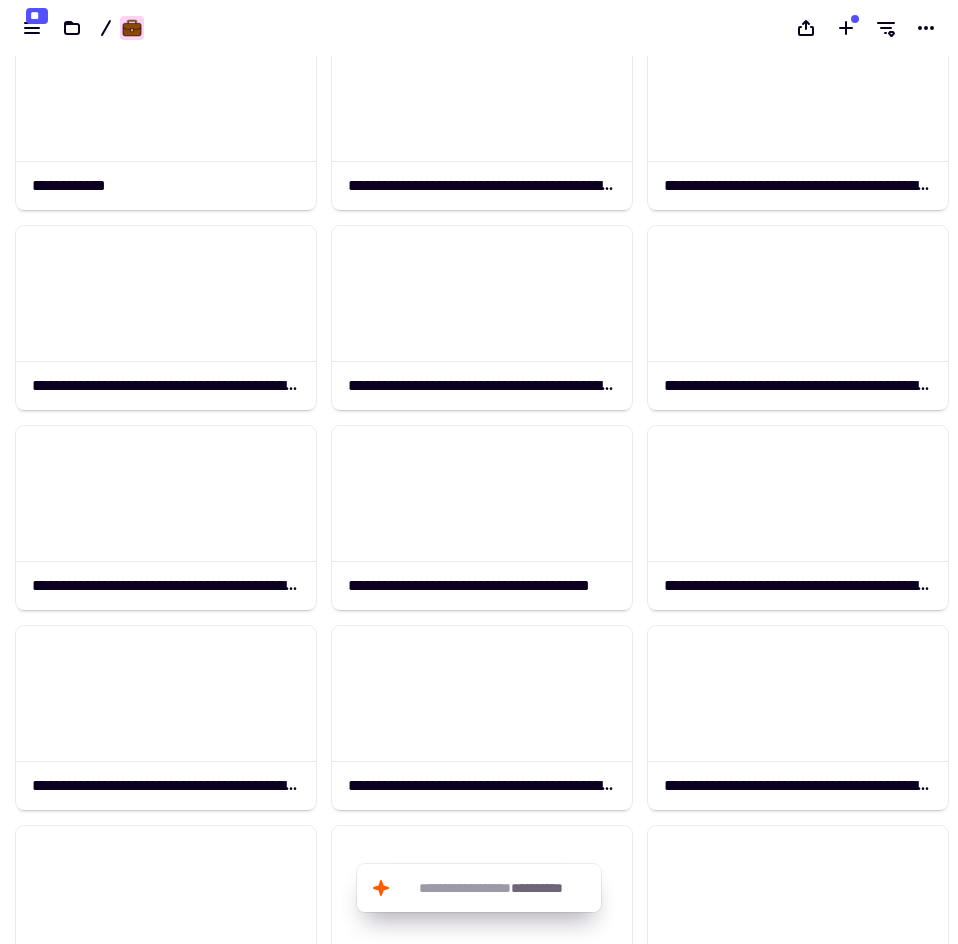 scroll, scrollTop: 646, scrollLeft: 0, axis: vertical 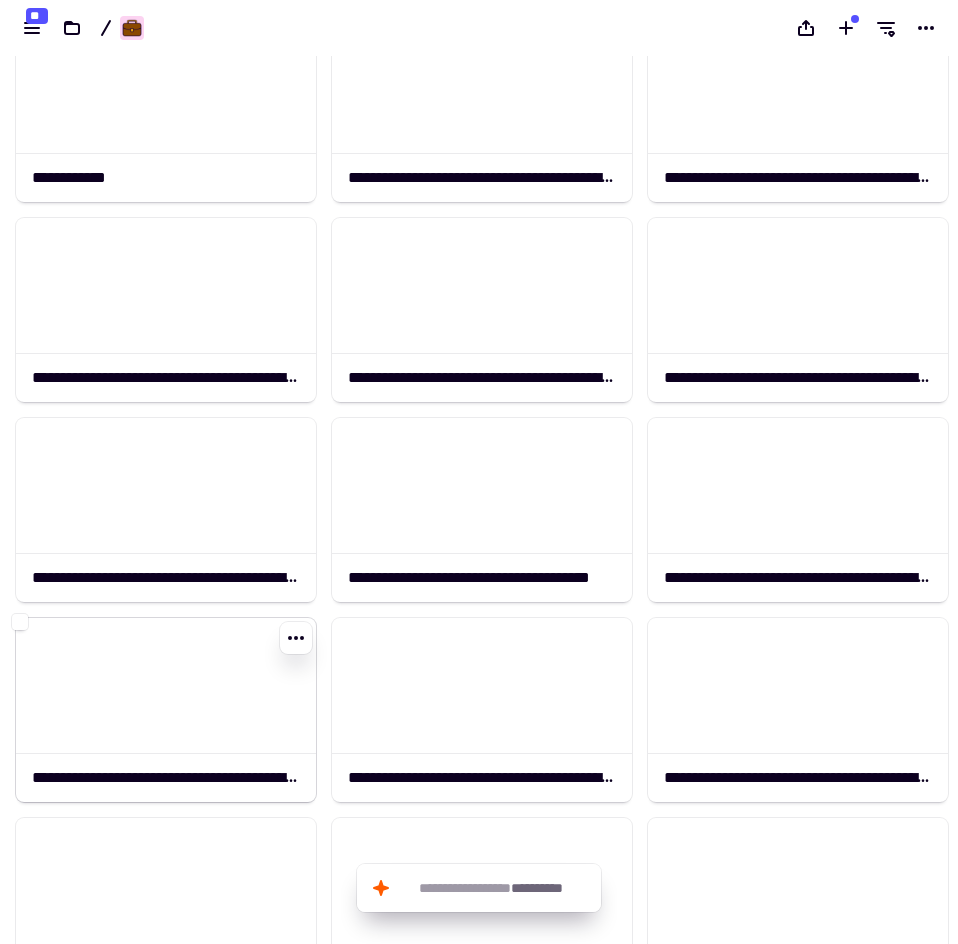 click 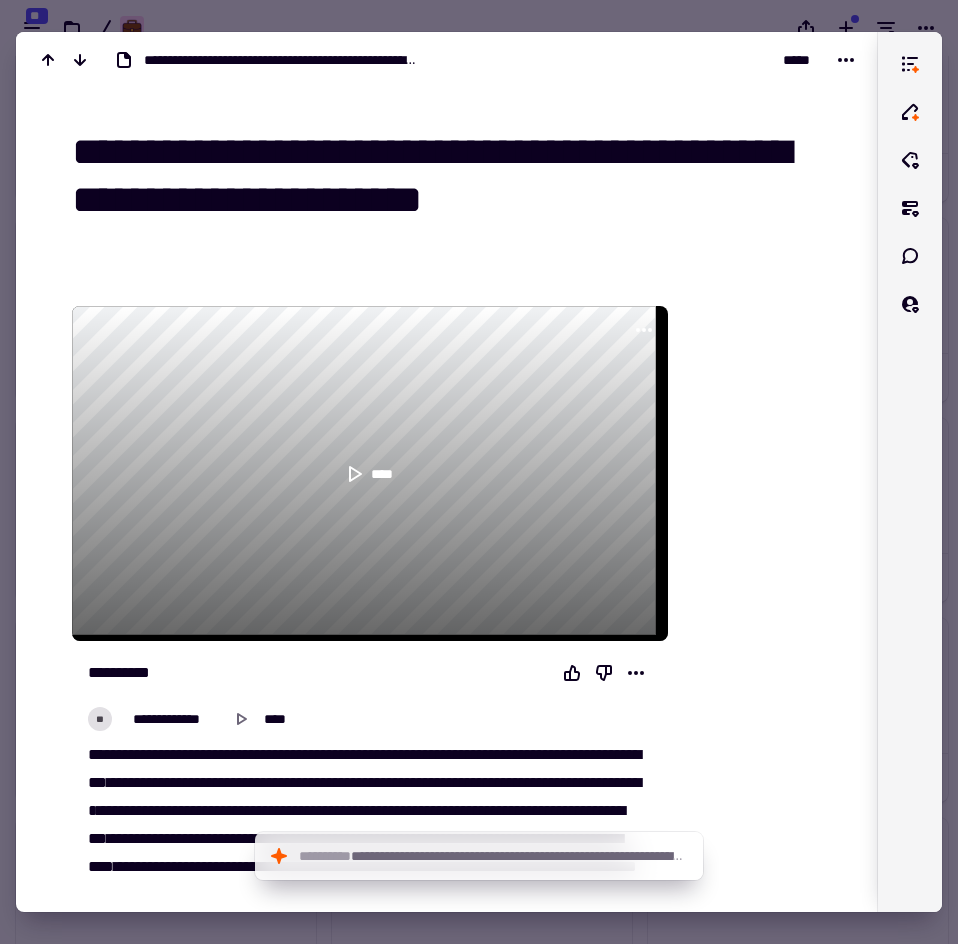 drag, startPoint x: 81, startPoint y: 154, endPoint x: 652, endPoint y: 148, distance: 571.0315 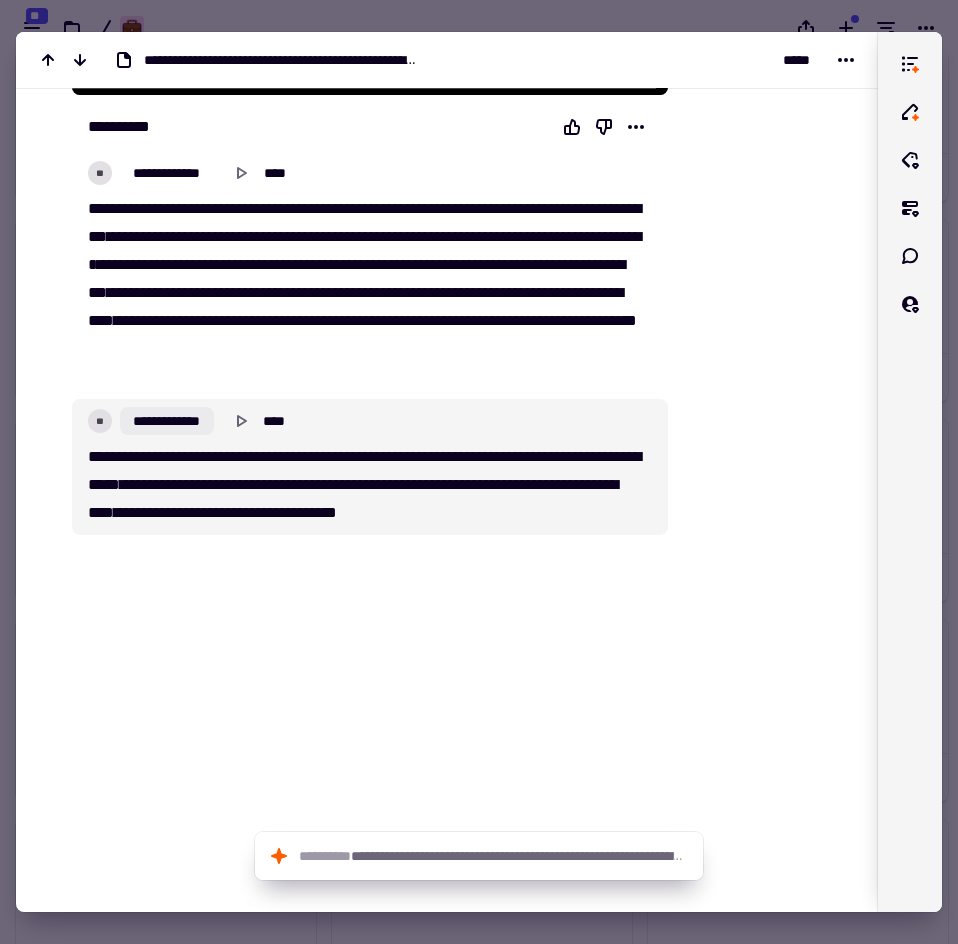 scroll, scrollTop: 548, scrollLeft: 0, axis: vertical 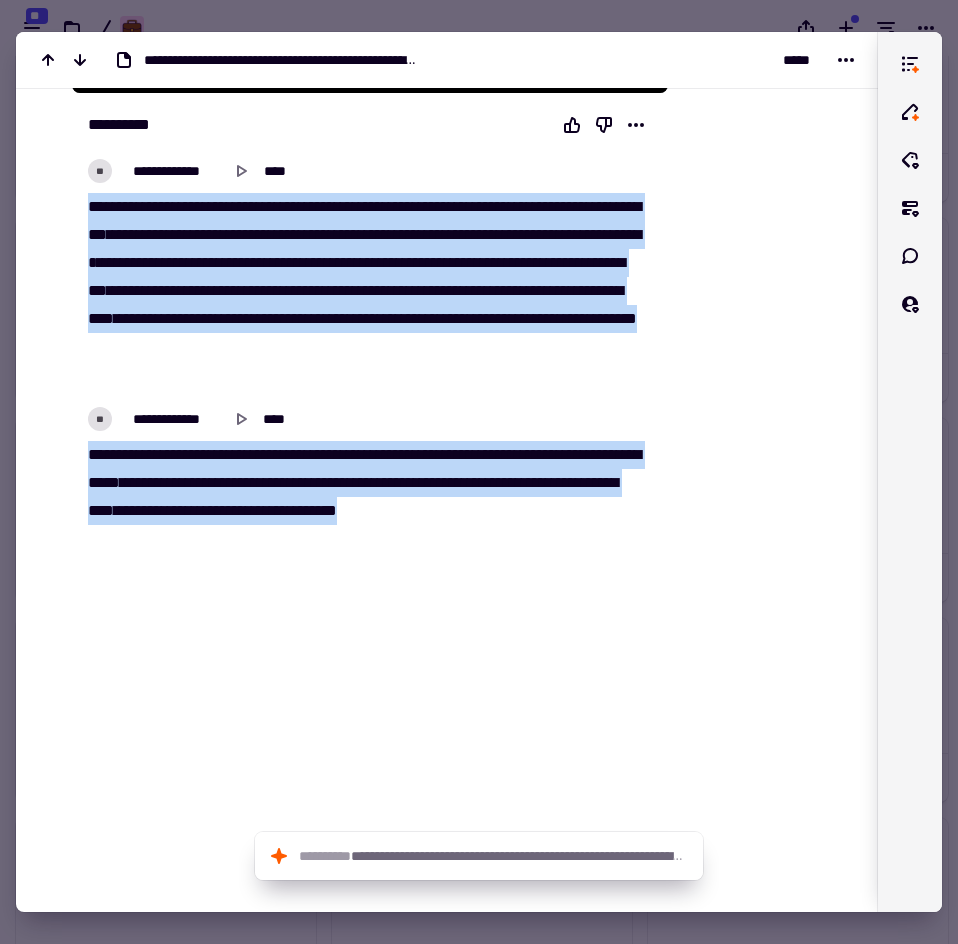 drag, startPoint x: 84, startPoint y: 196, endPoint x: 588, endPoint y: 509, distance: 593.28326 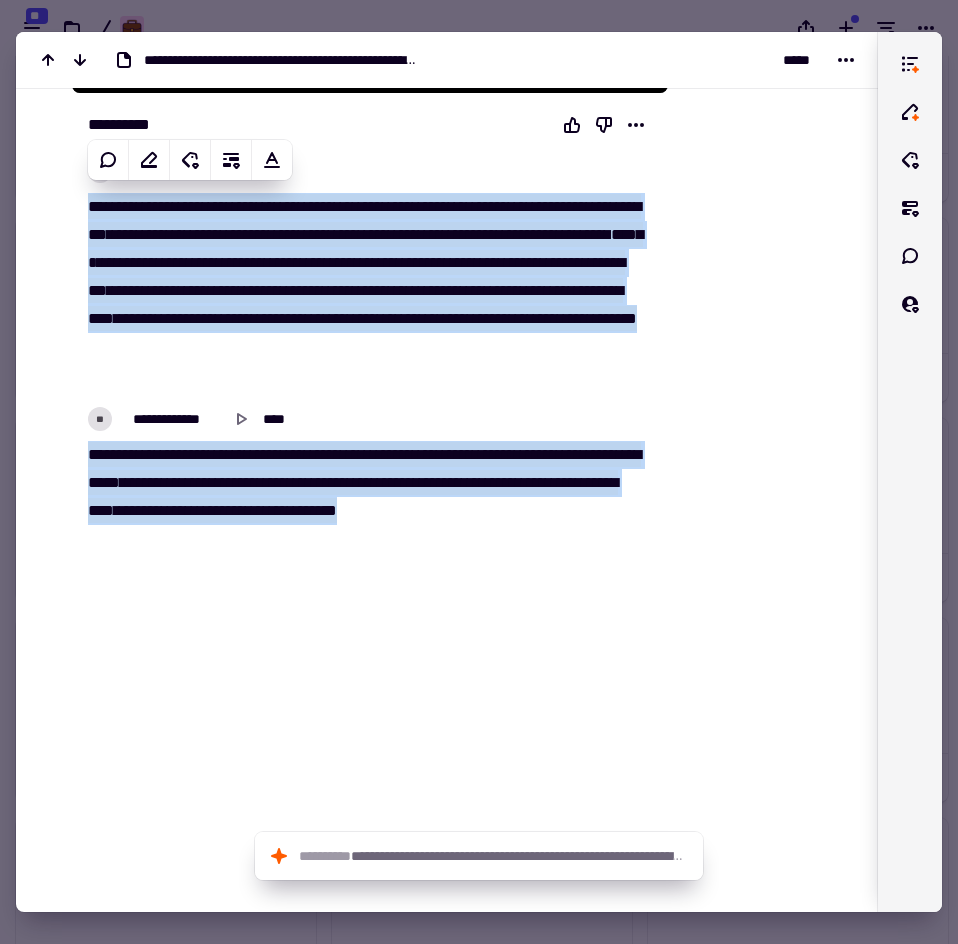 copy on "**********" 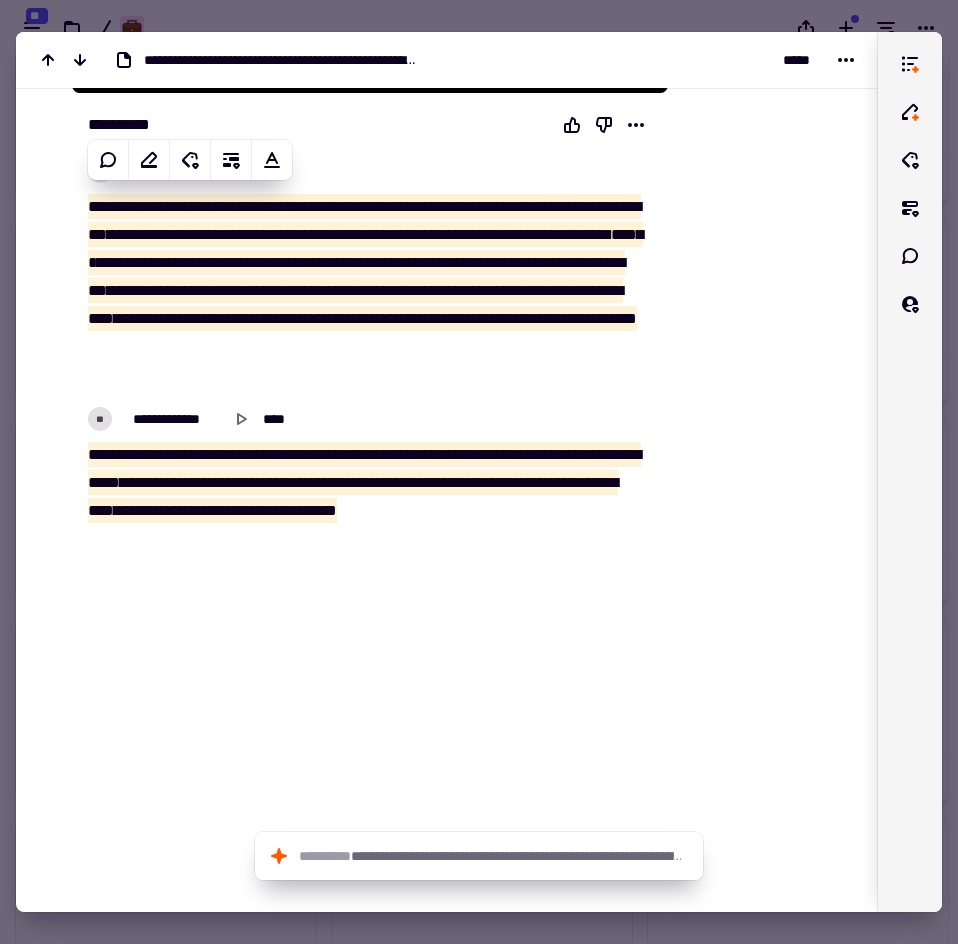 click at bounding box center (479, 472) 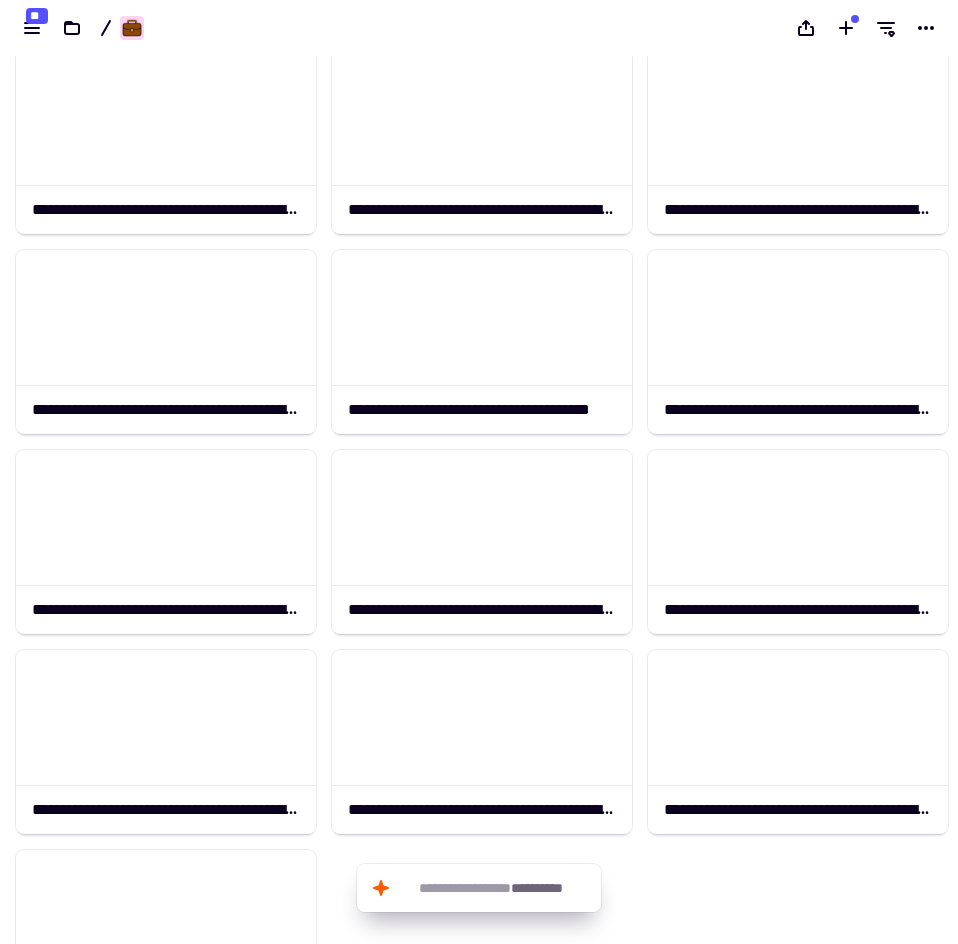 scroll, scrollTop: 846, scrollLeft: 0, axis: vertical 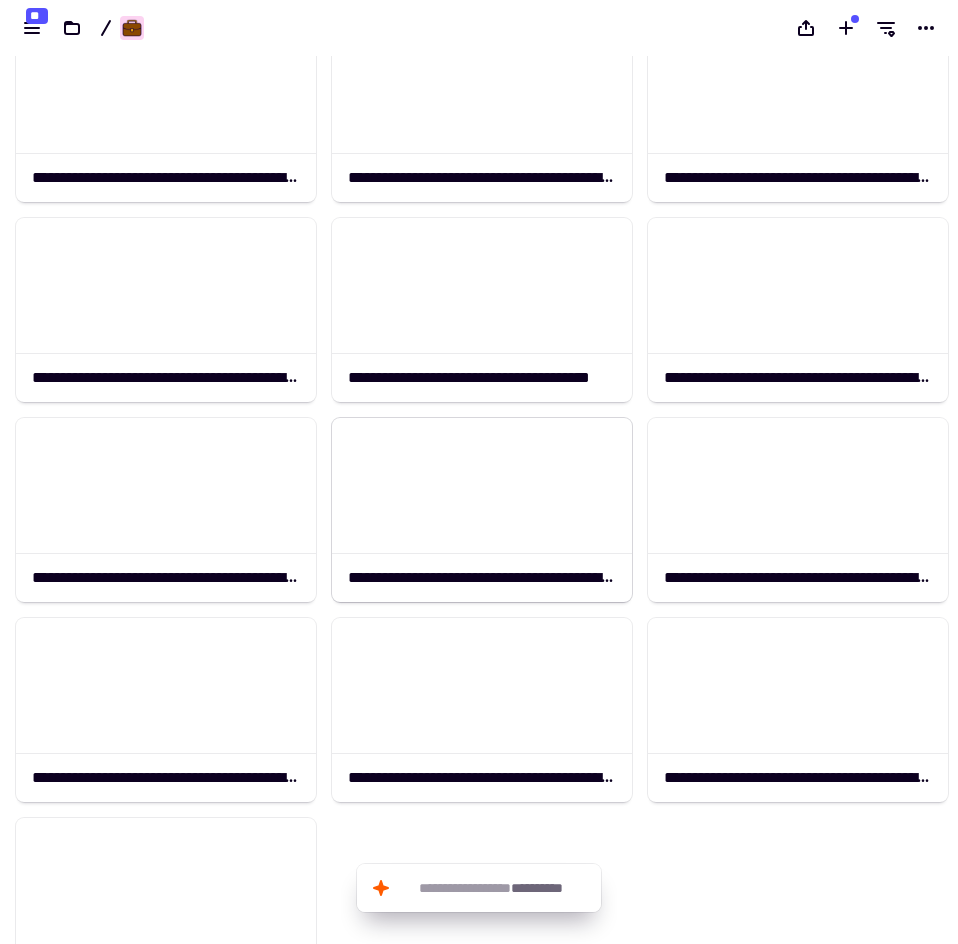click 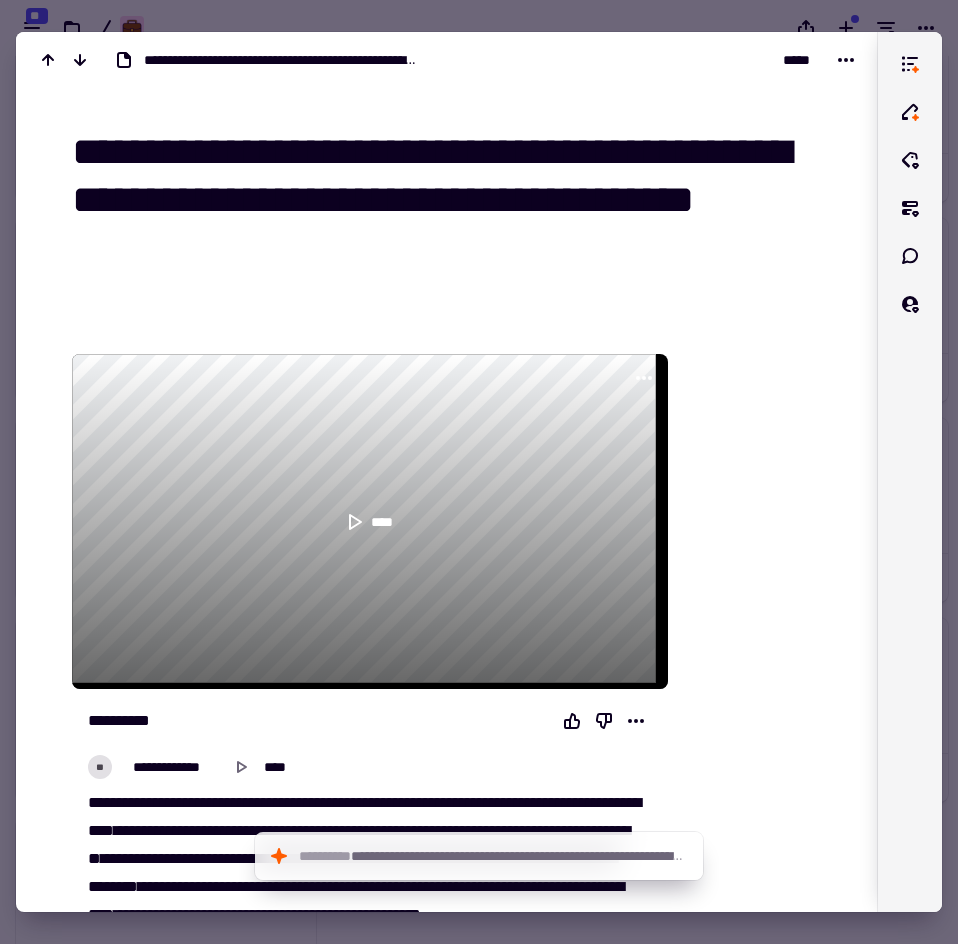 drag, startPoint x: 78, startPoint y: 149, endPoint x: 345, endPoint y: 208, distance: 273.44104 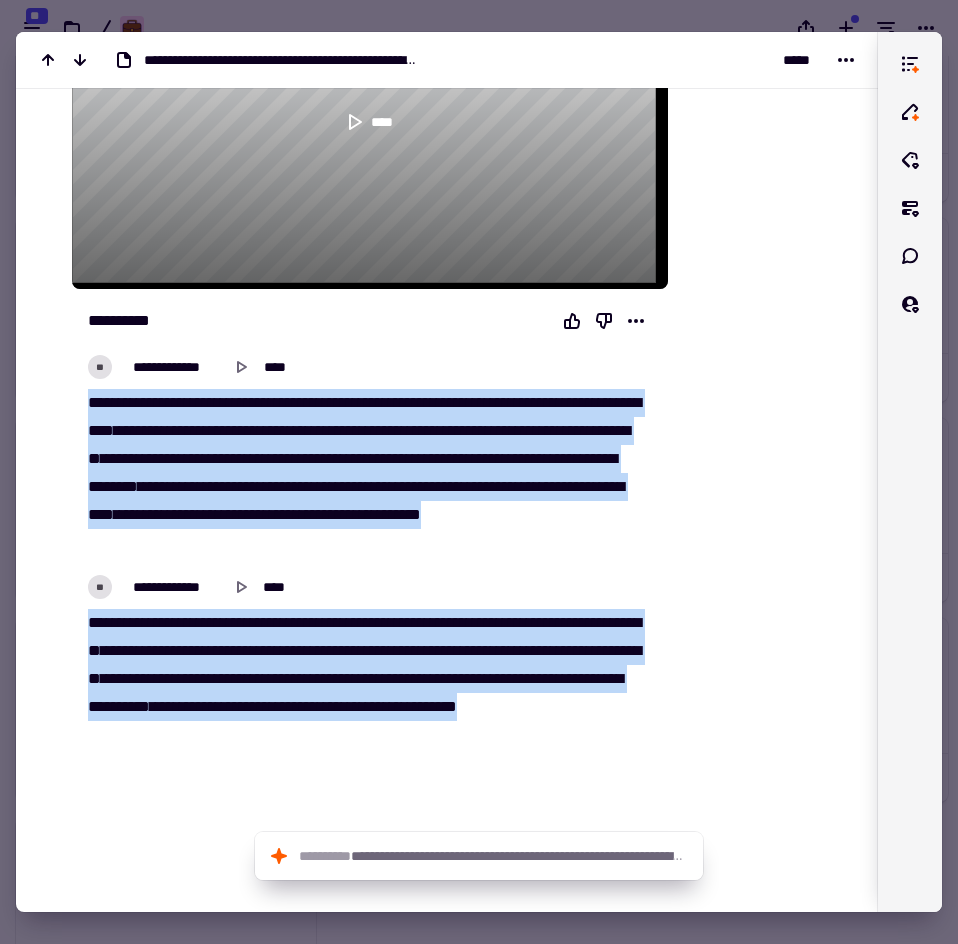 drag, startPoint x: 86, startPoint y: 397, endPoint x: 295, endPoint y: 724, distance: 388.08505 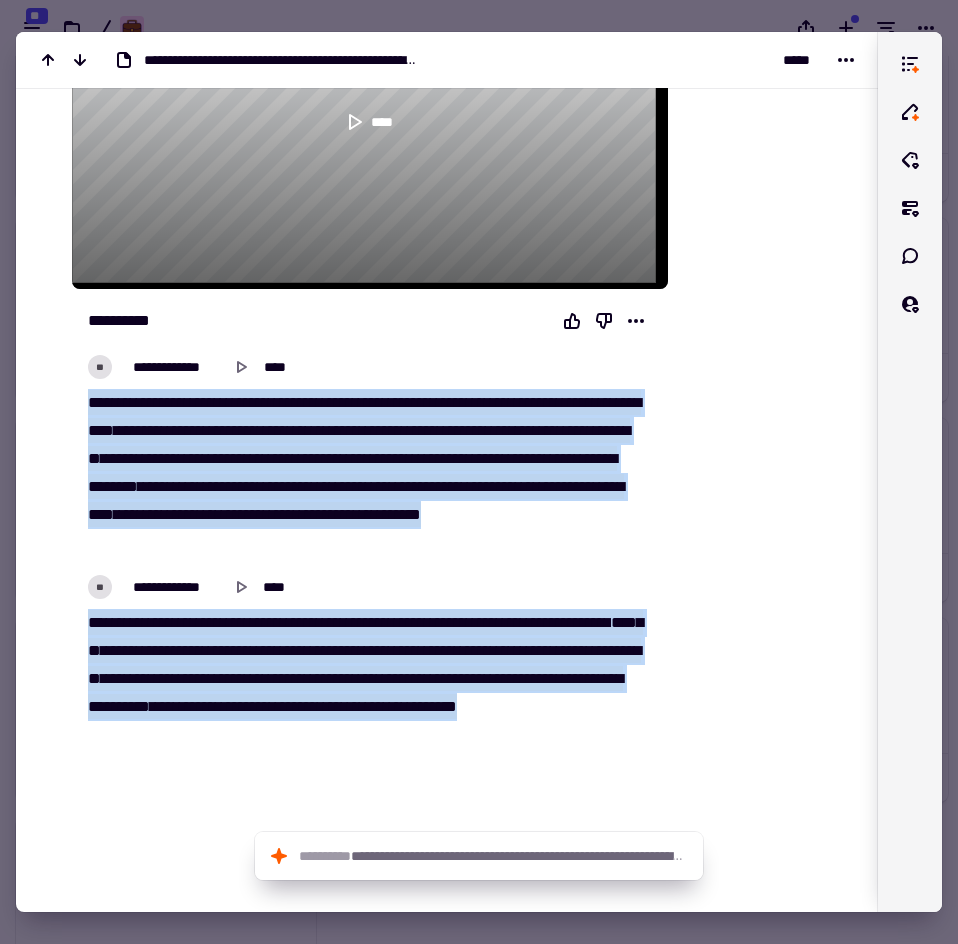 copy on "**********" 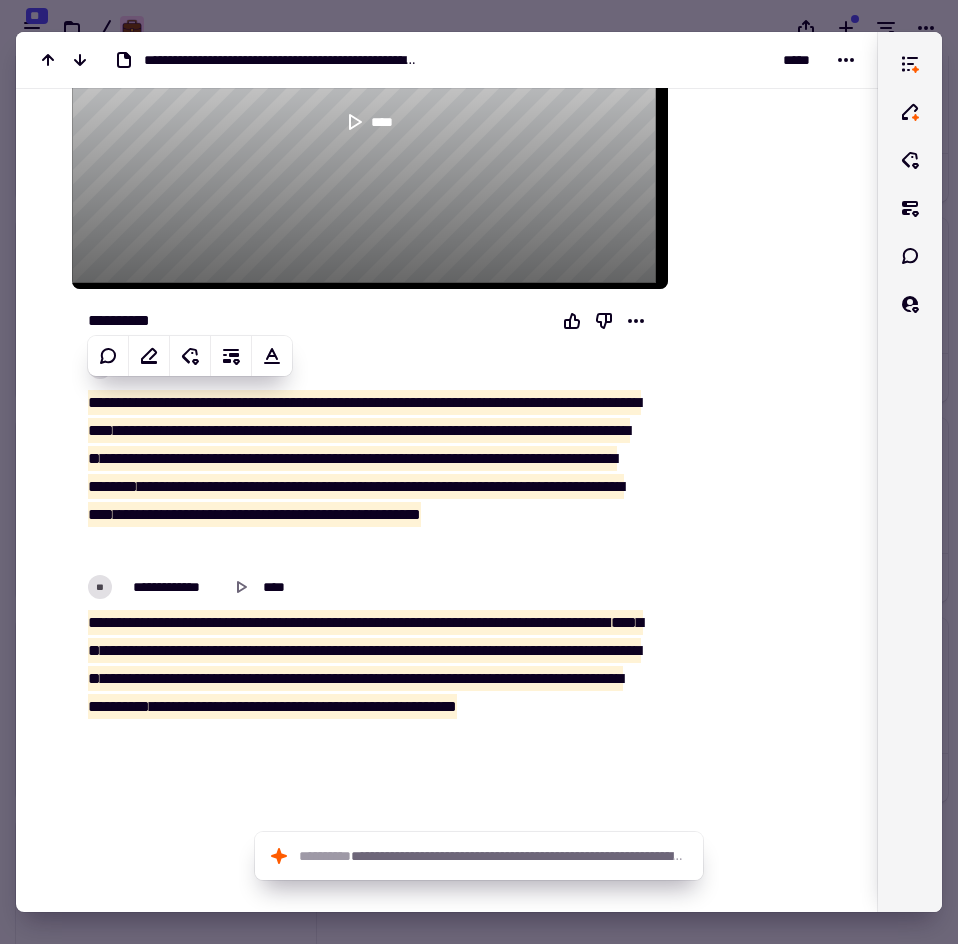 click at bounding box center [479, 472] 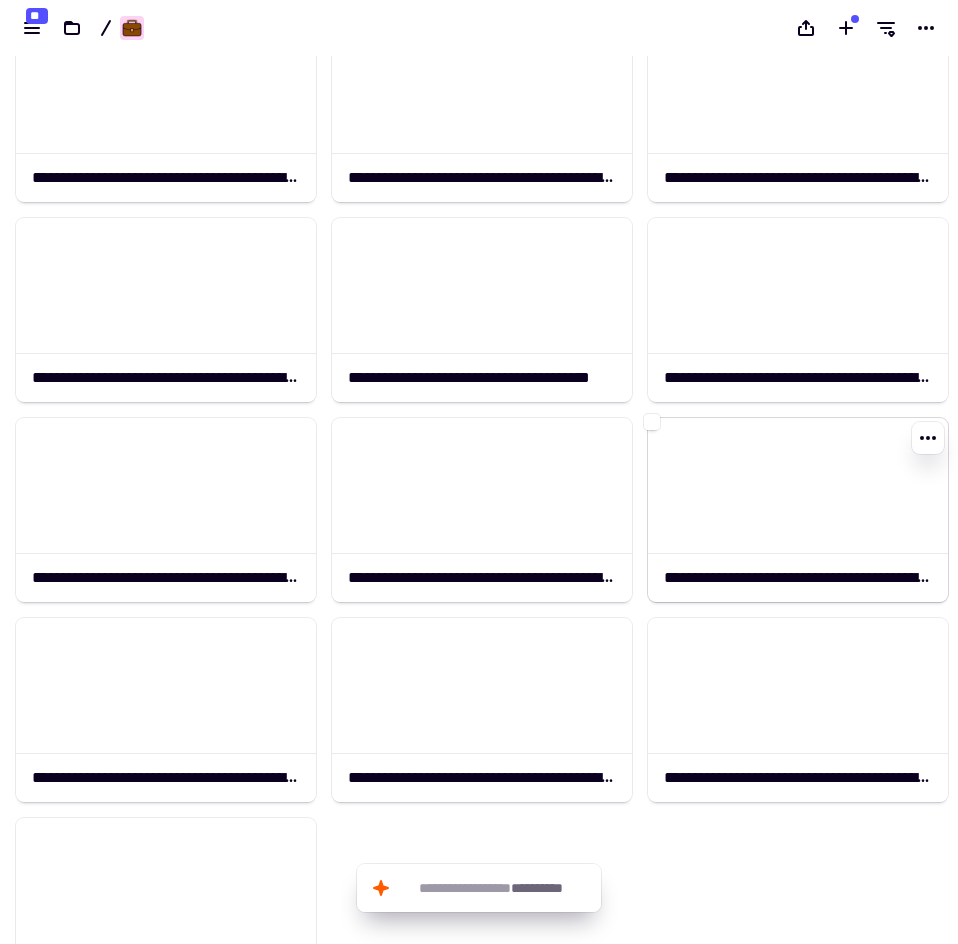click 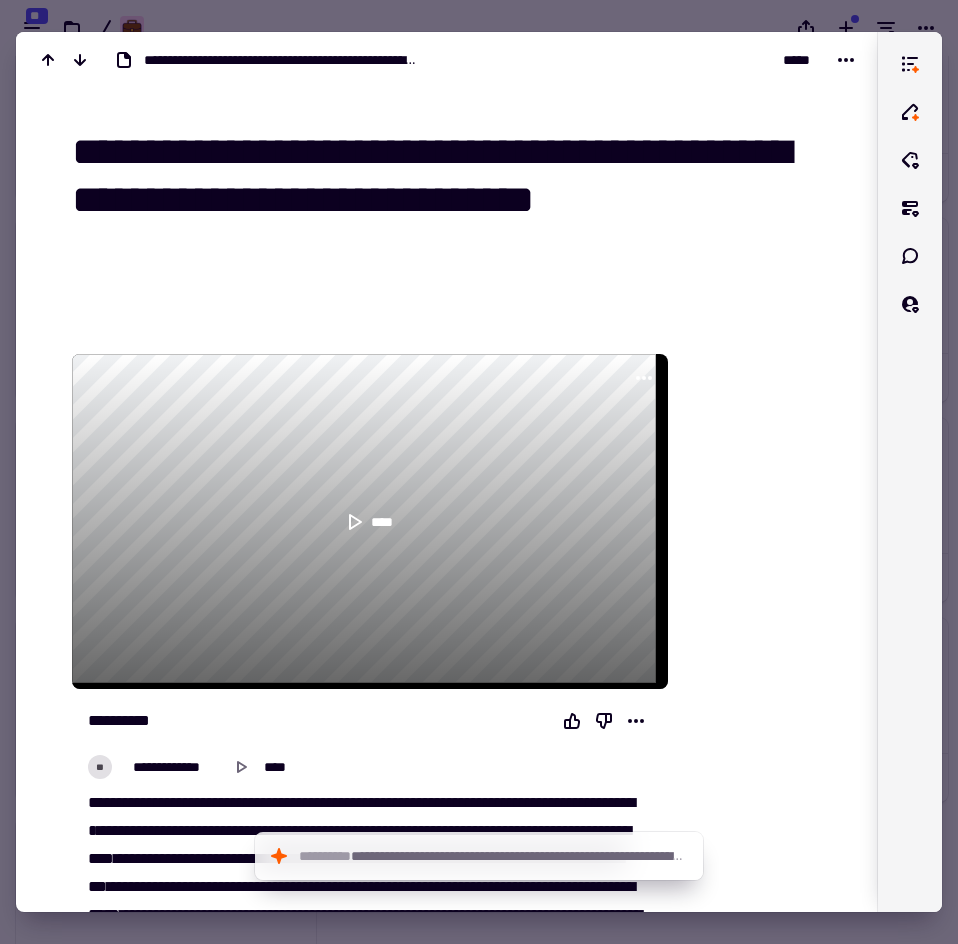 drag, startPoint x: 71, startPoint y: 151, endPoint x: 59, endPoint y: 162, distance: 16.27882 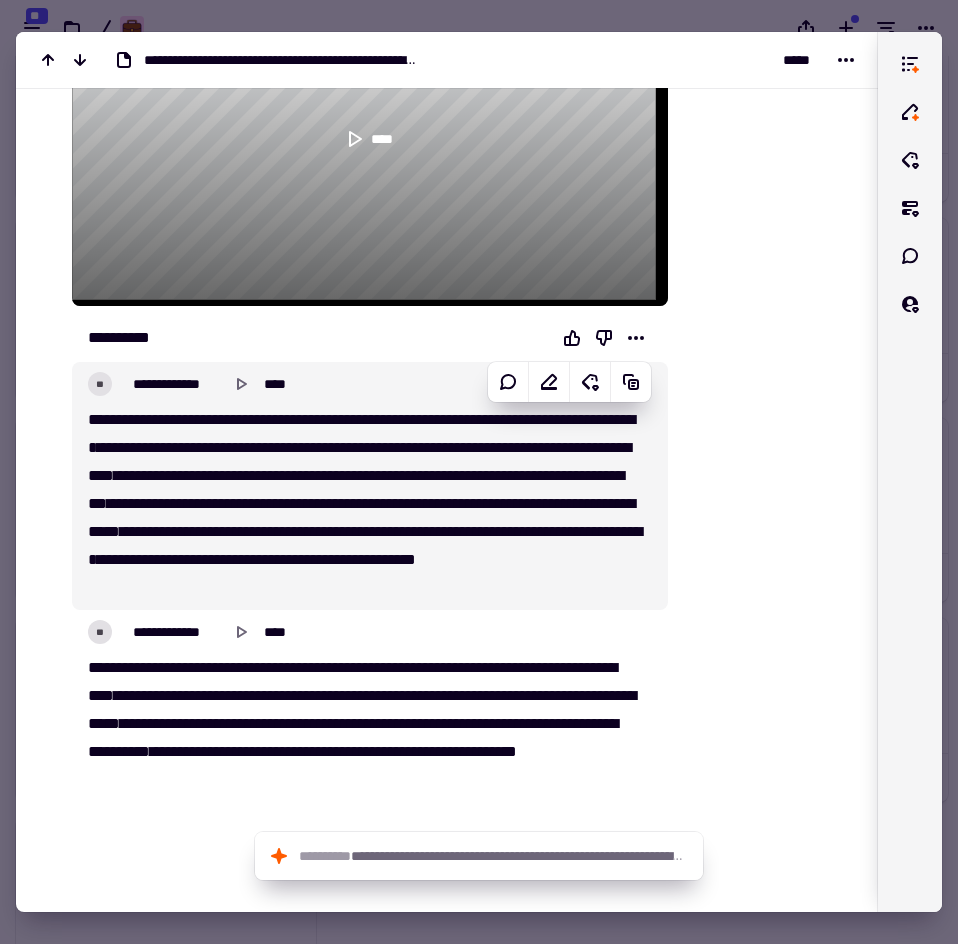 scroll, scrollTop: 400, scrollLeft: 0, axis: vertical 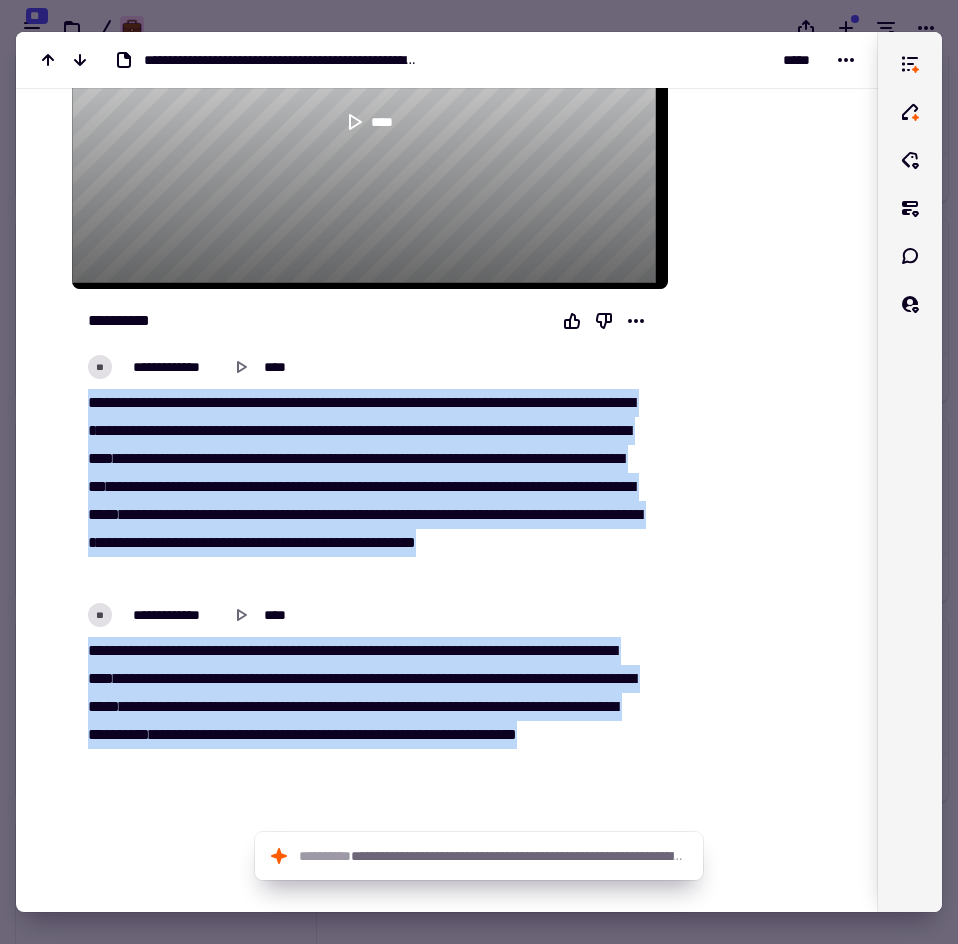 drag, startPoint x: 92, startPoint y: 392, endPoint x: 452, endPoint y: 744, distance: 503.49182 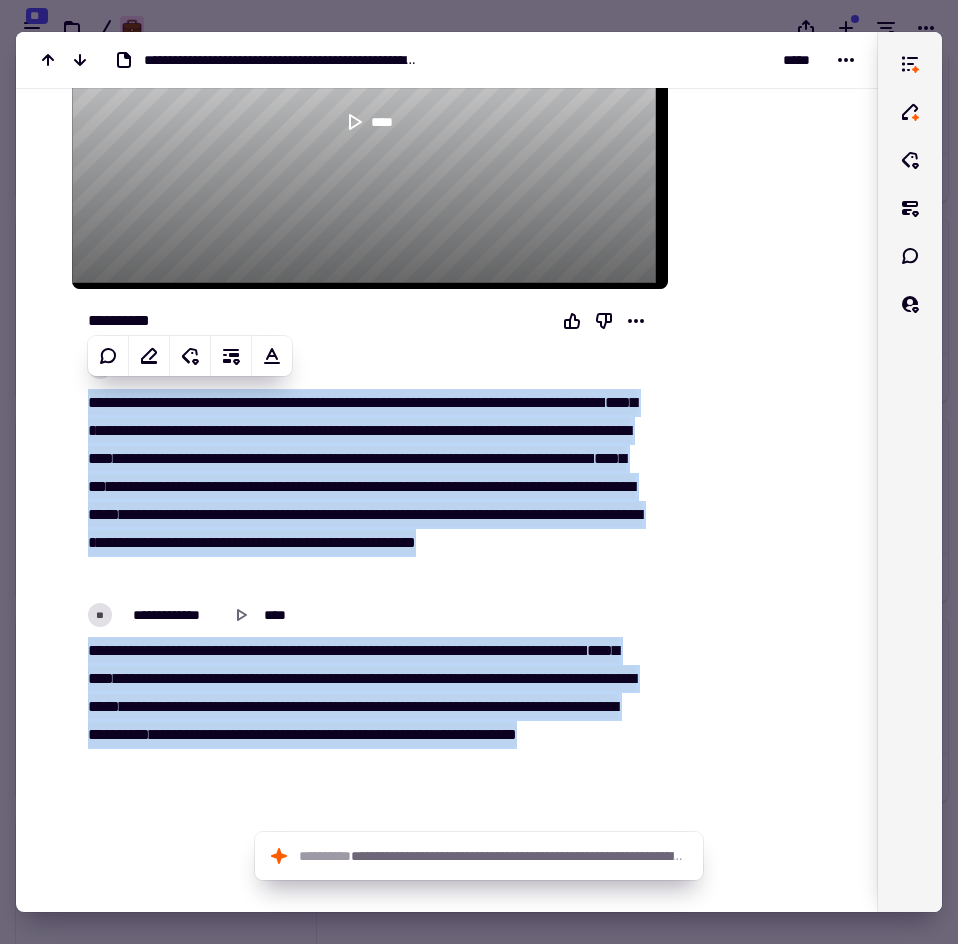 copy on "**********" 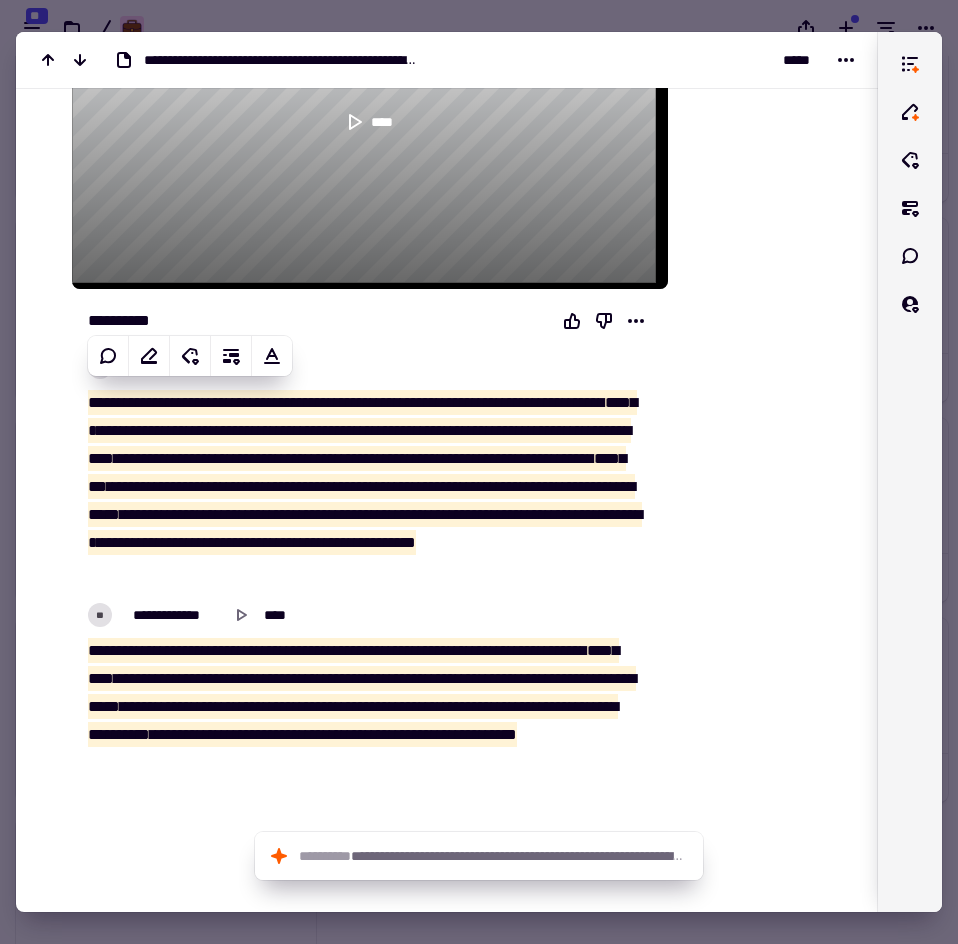 click at bounding box center [479, 472] 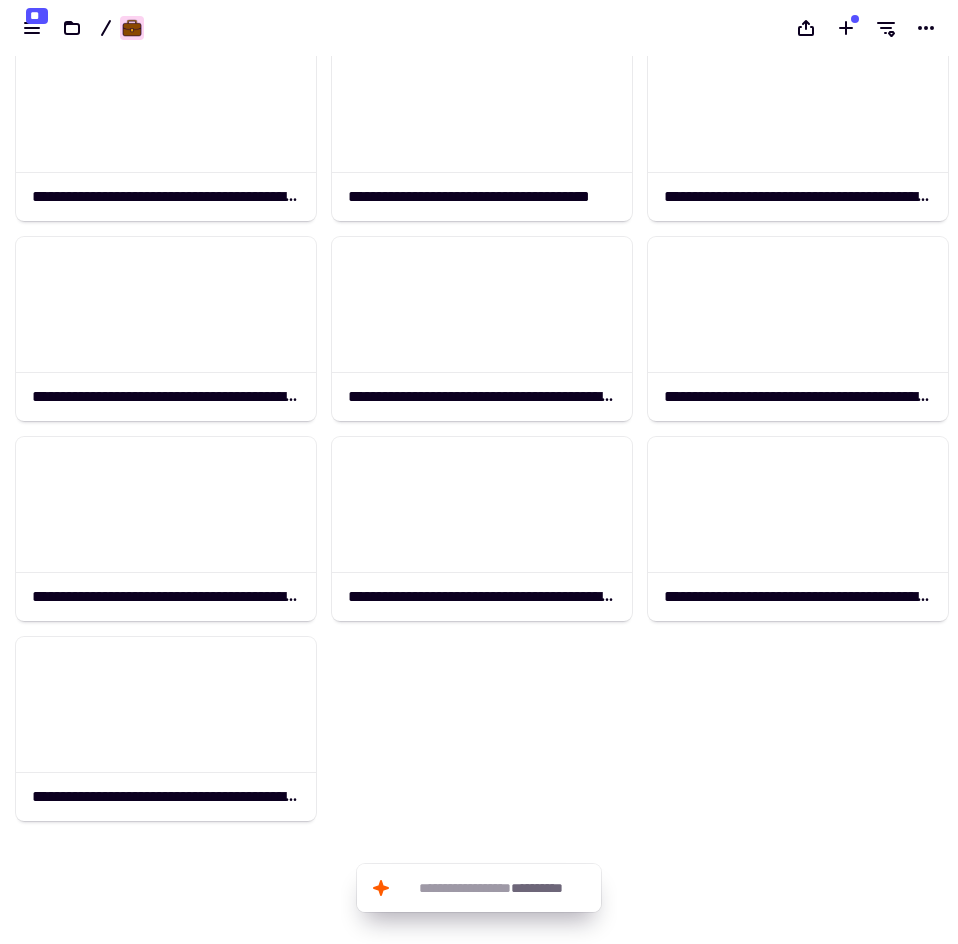 scroll, scrollTop: 1046, scrollLeft: 0, axis: vertical 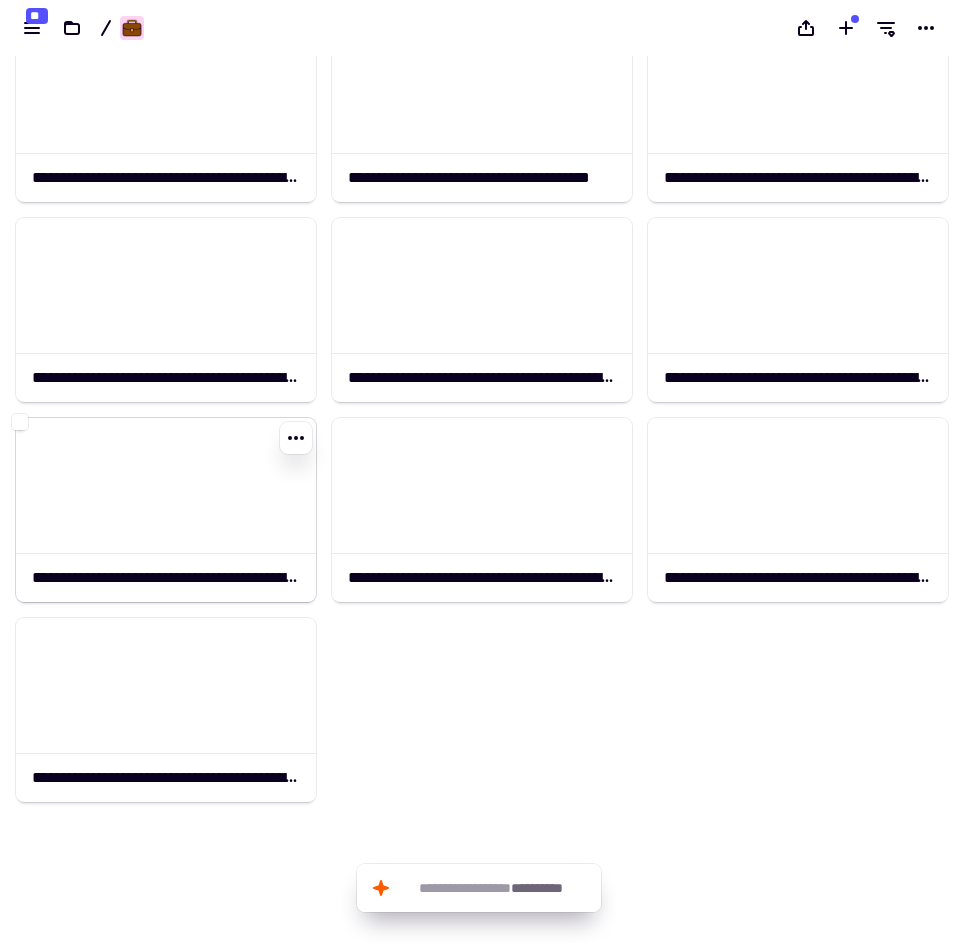 click 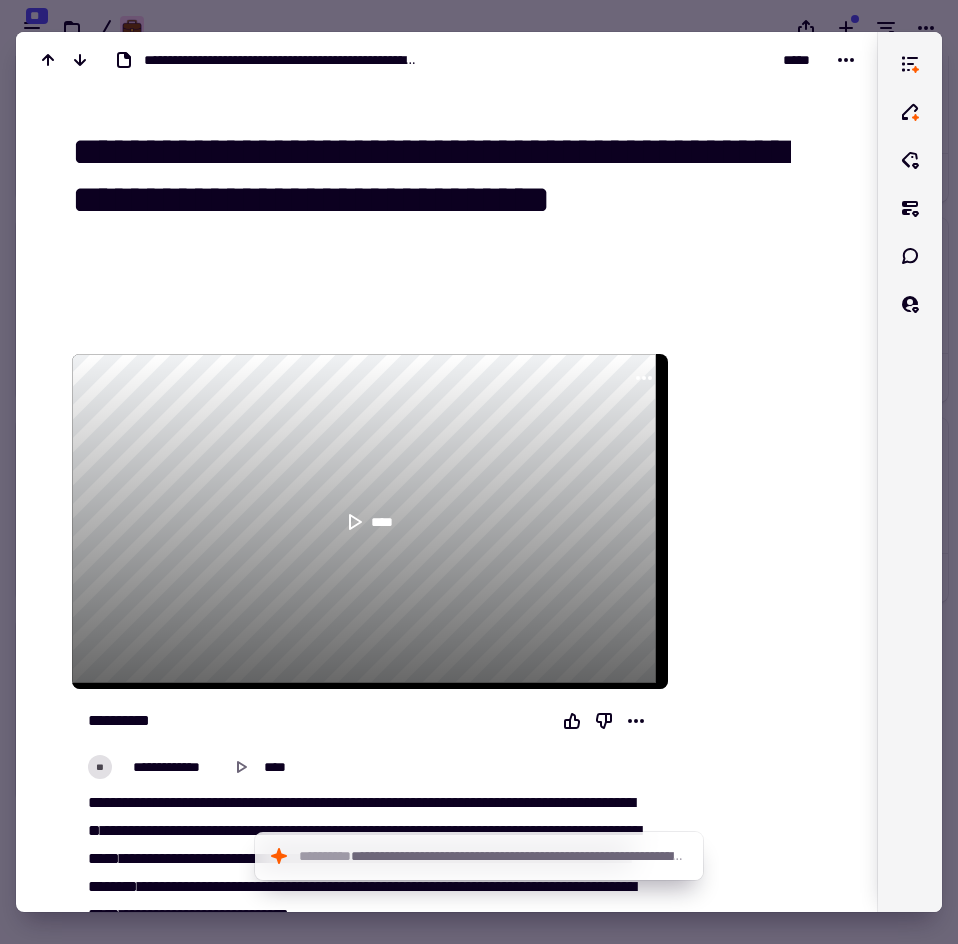 drag, startPoint x: 80, startPoint y: 159, endPoint x: 152, endPoint y: 209, distance: 87.658424 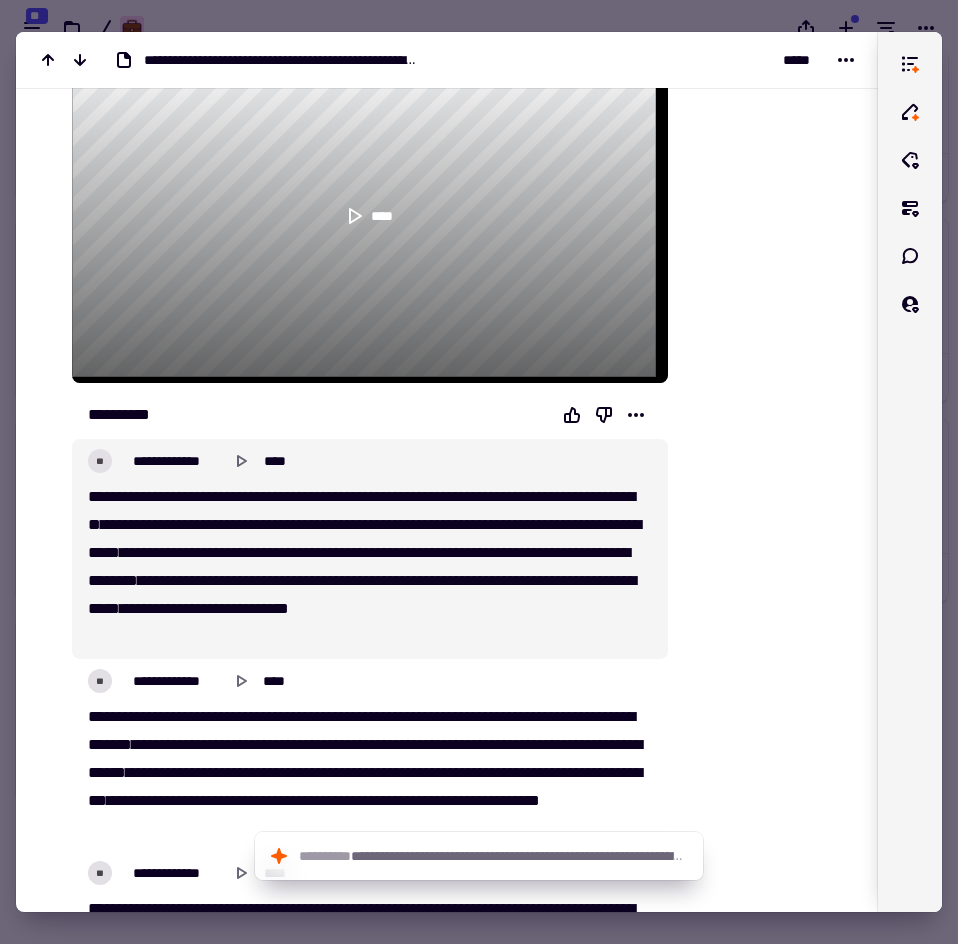scroll, scrollTop: 600, scrollLeft: 0, axis: vertical 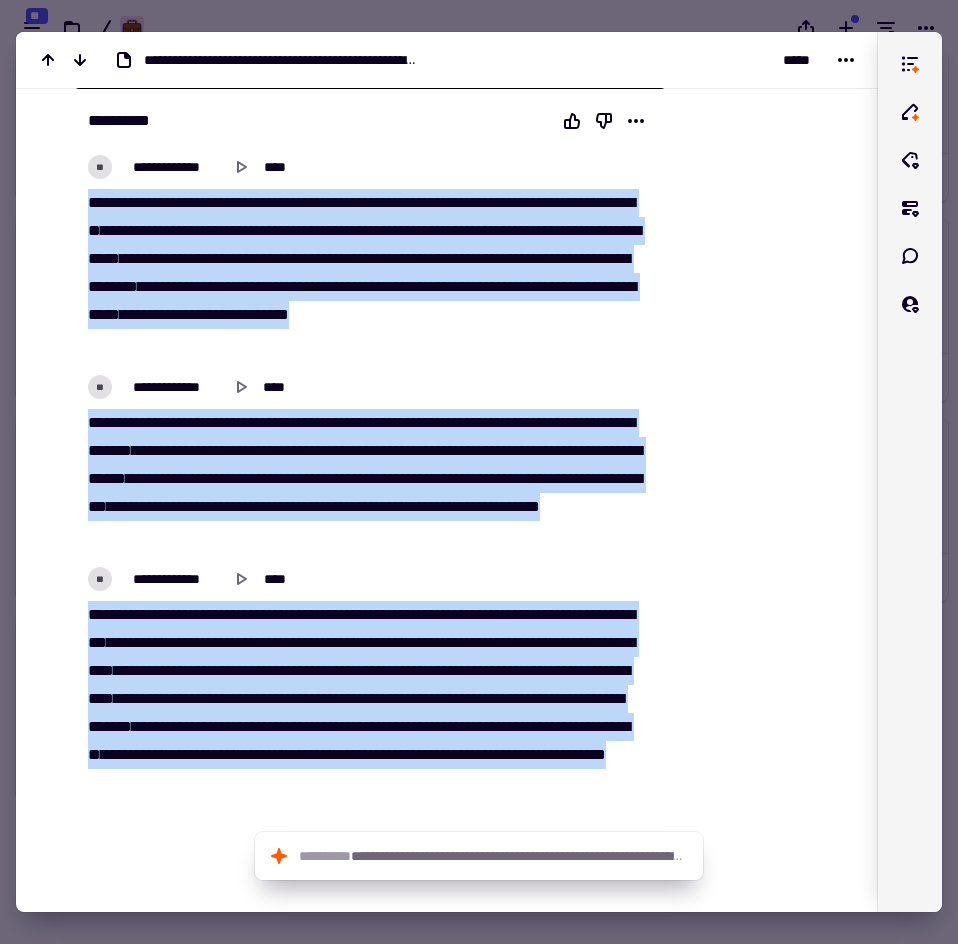 drag, startPoint x: 90, startPoint y: 191, endPoint x: 267, endPoint y: 812, distance: 645.7321 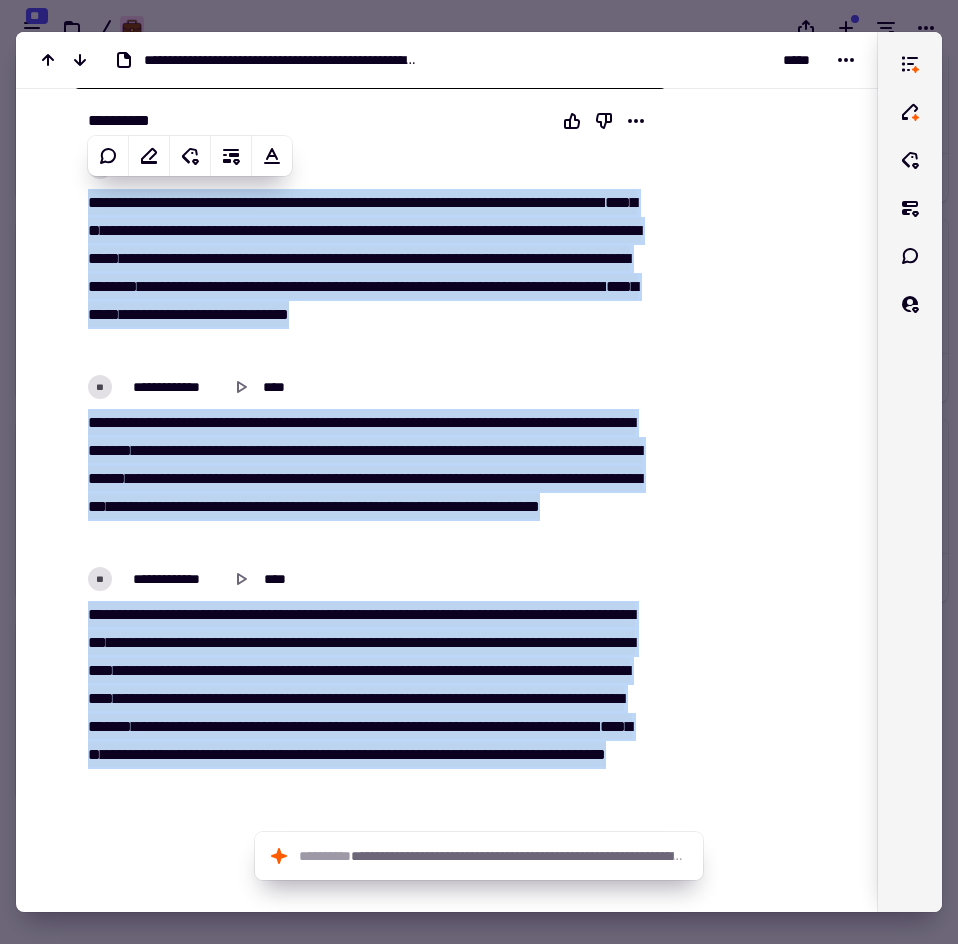 copy on "**********" 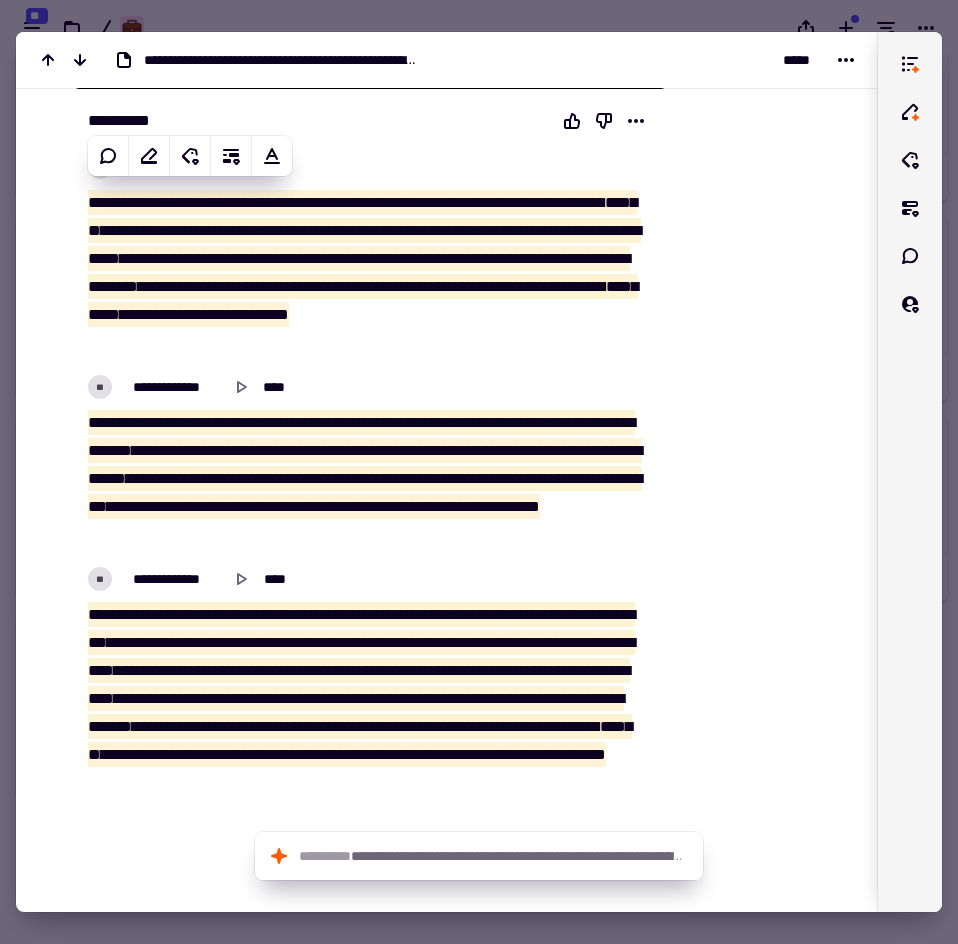 click at bounding box center (479, 472) 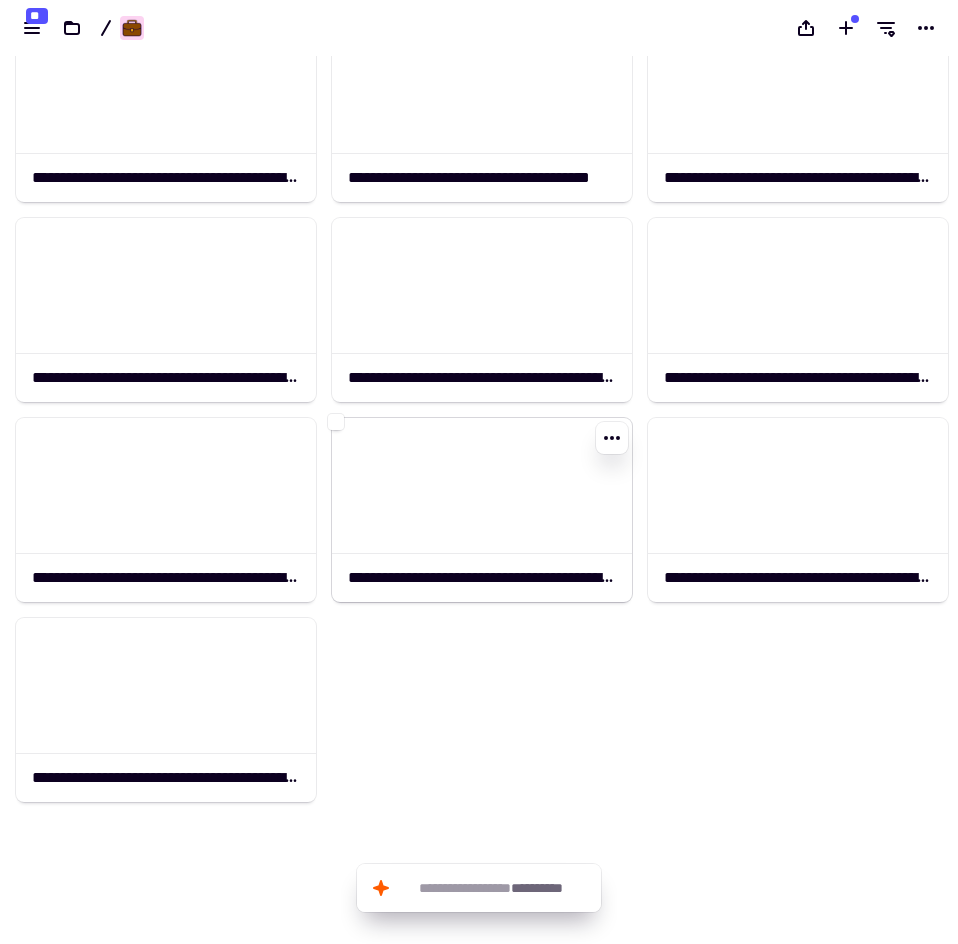 click 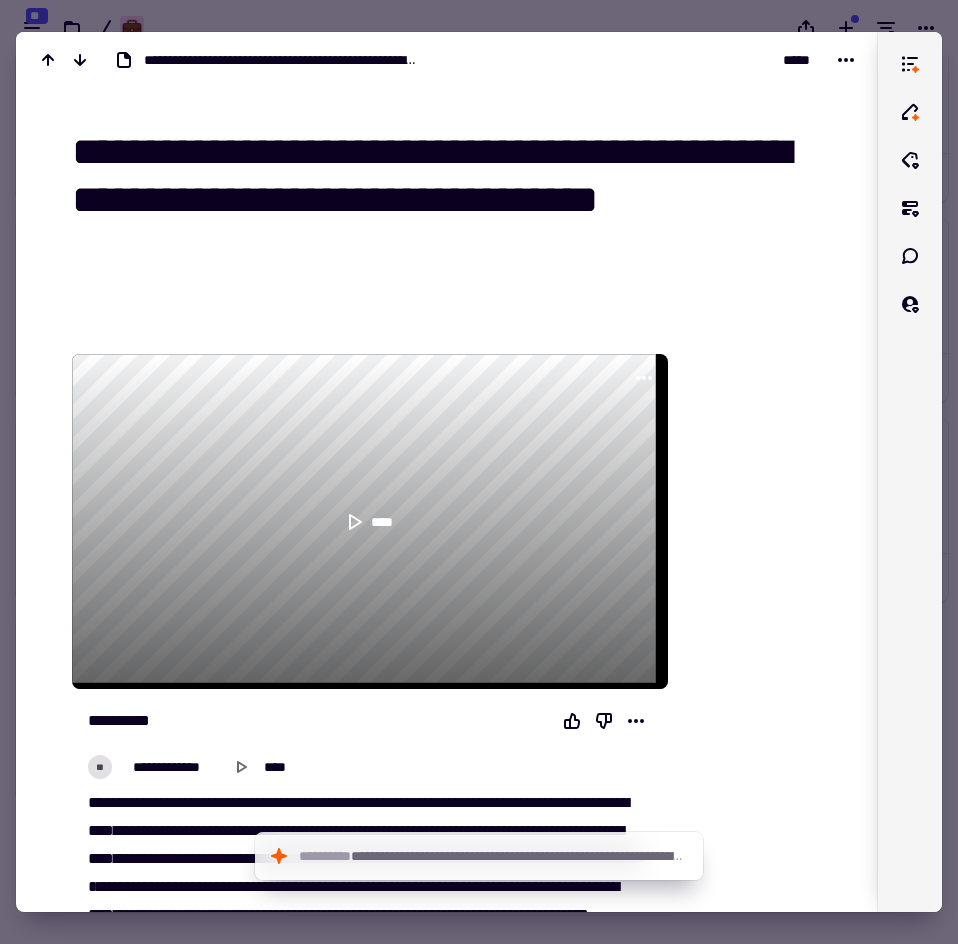 drag, startPoint x: 89, startPoint y: 146, endPoint x: 818, endPoint y: 171, distance: 729.4285 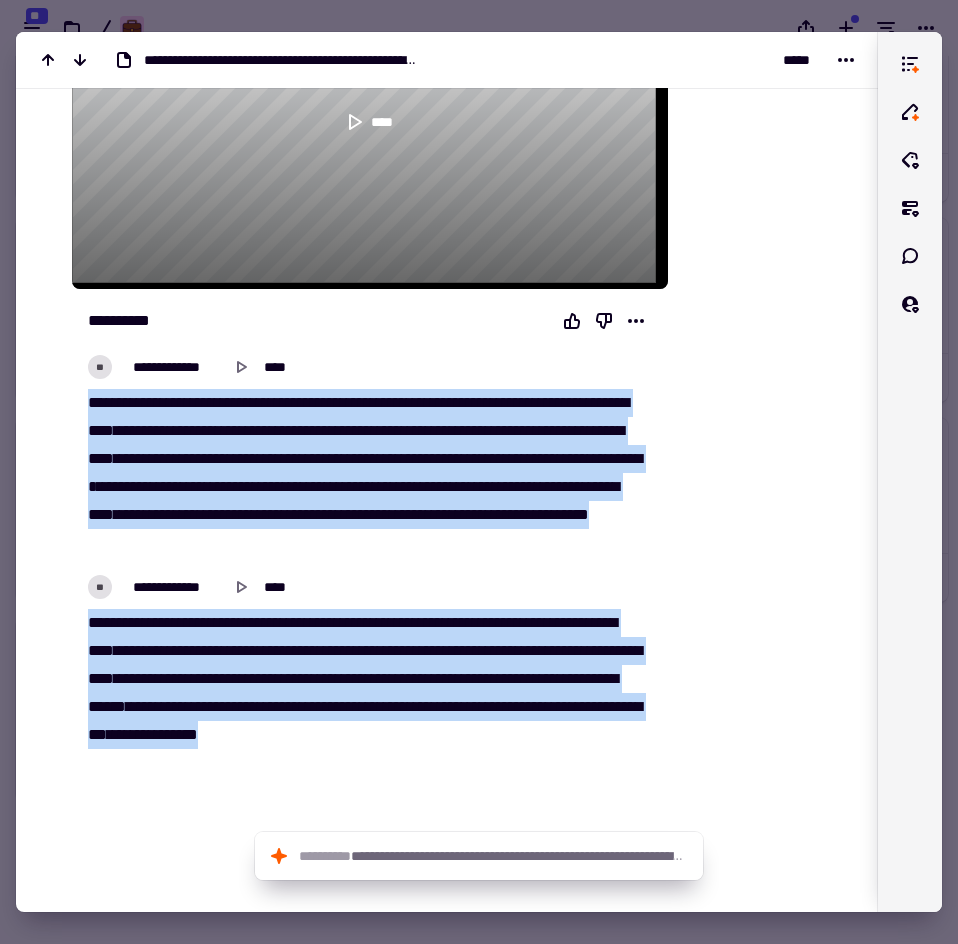 drag, startPoint x: 92, startPoint y: 398, endPoint x: 601, endPoint y: 757, distance: 622.86597 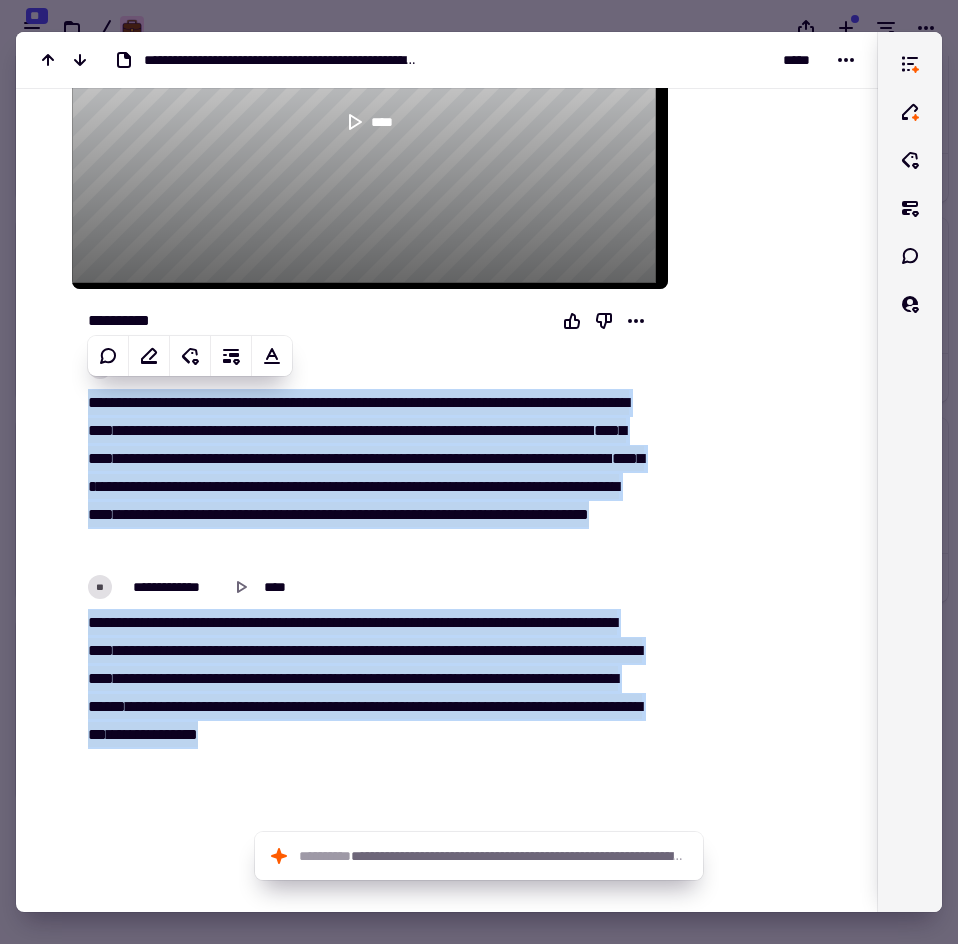 copy on "**********" 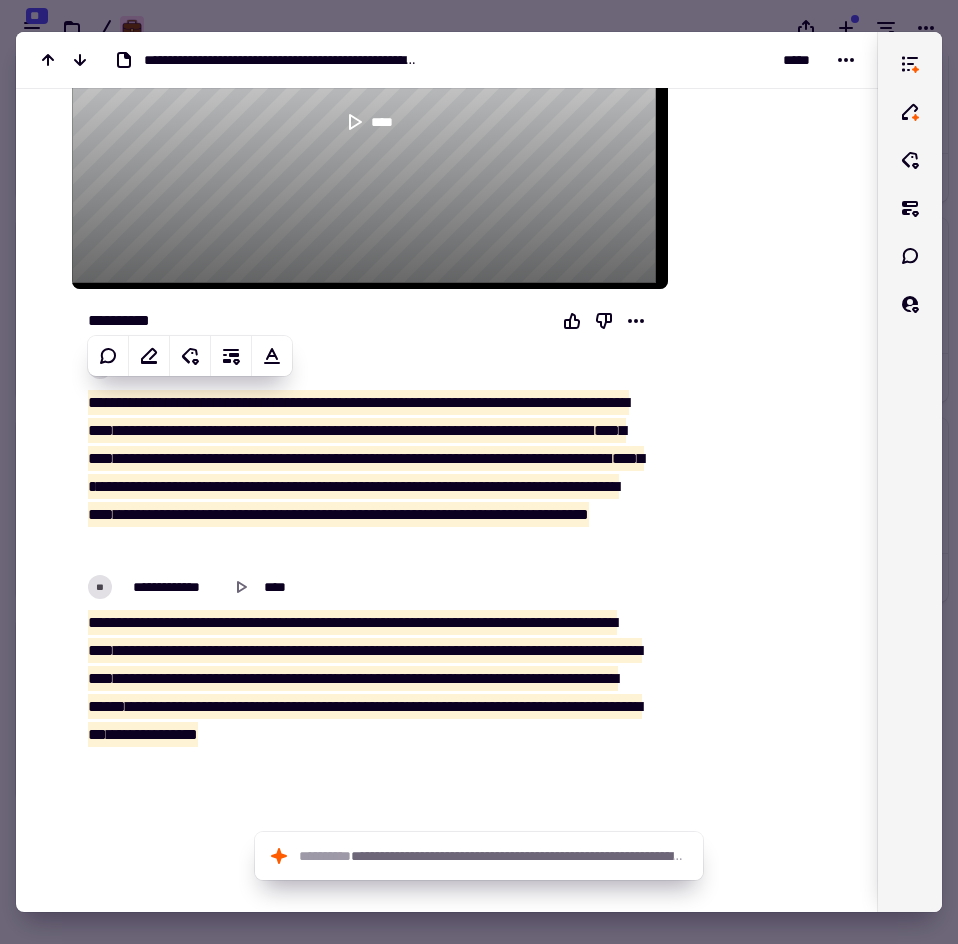 click at bounding box center (479, 472) 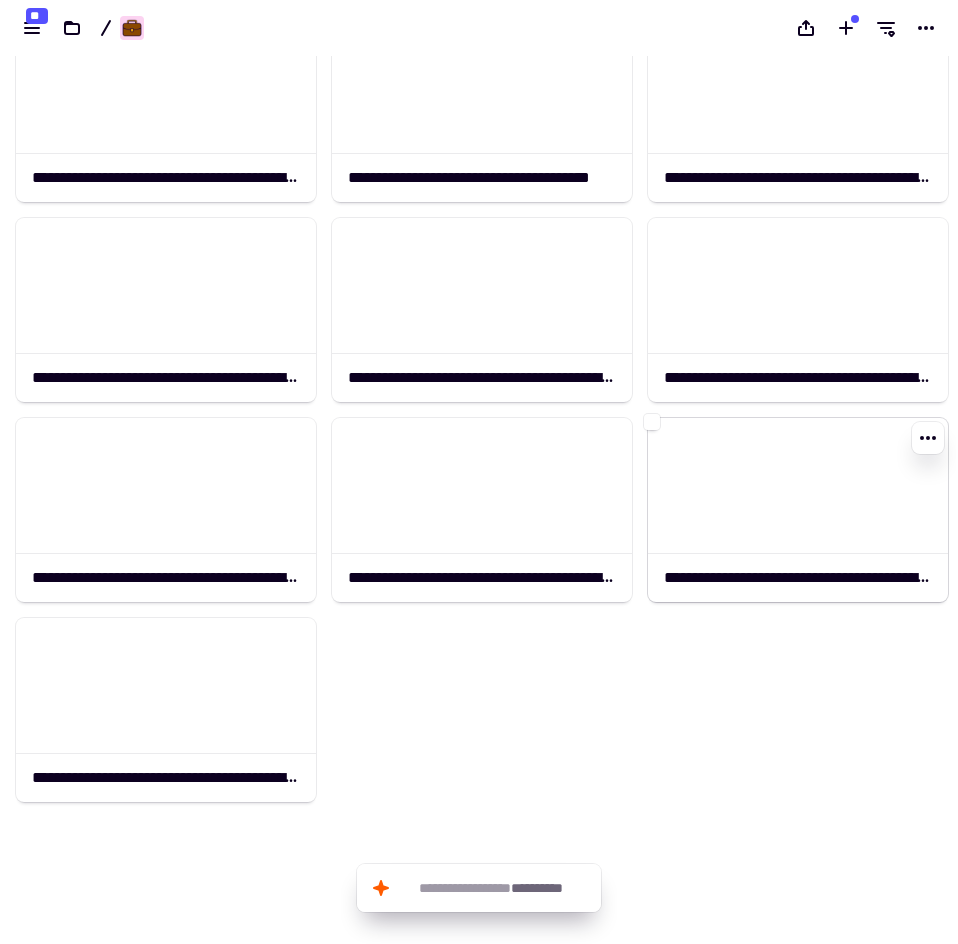 click 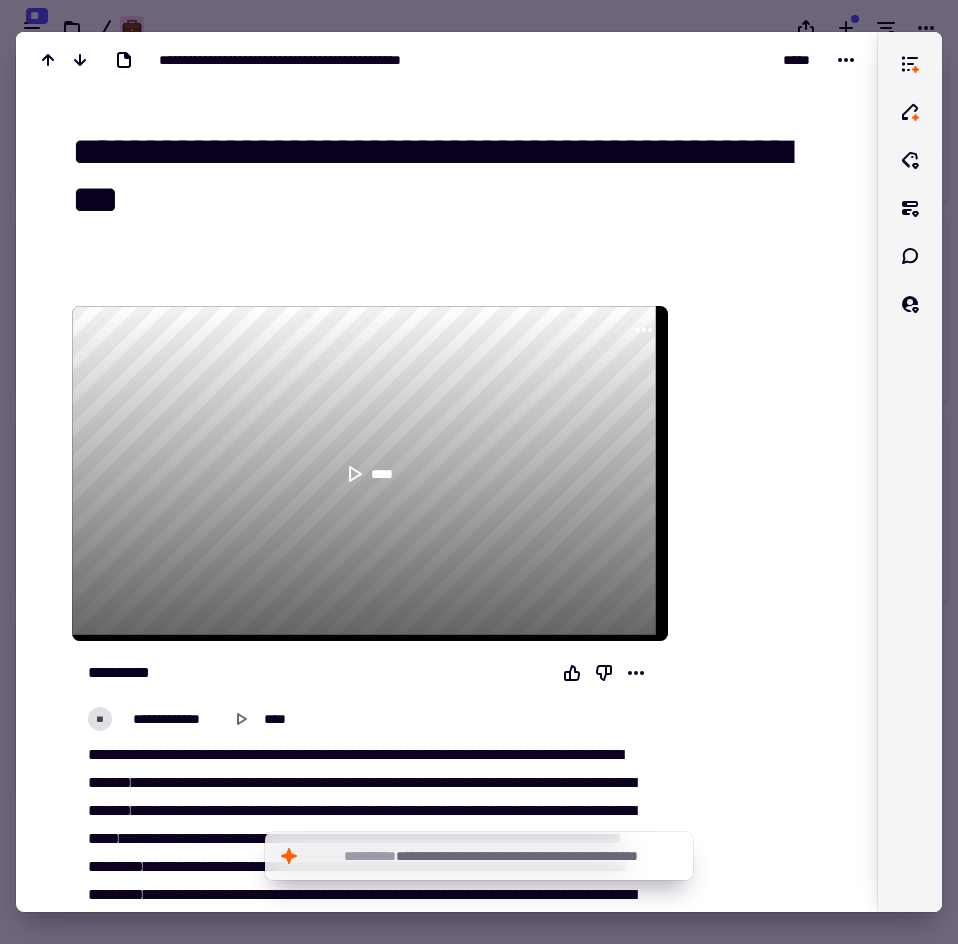drag, startPoint x: 80, startPoint y: 156, endPoint x: 194, endPoint y: 202, distance: 122.93088 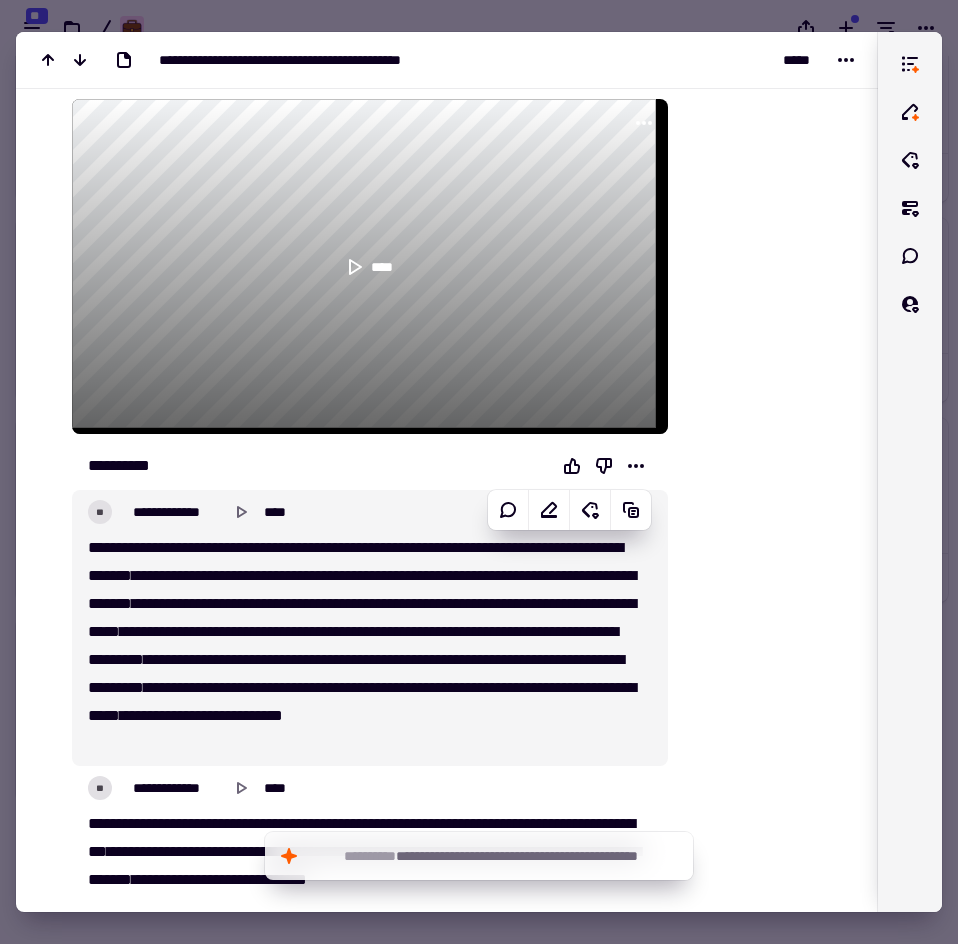 scroll, scrollTop: 500, scrollLeft: 0, axis: vertical 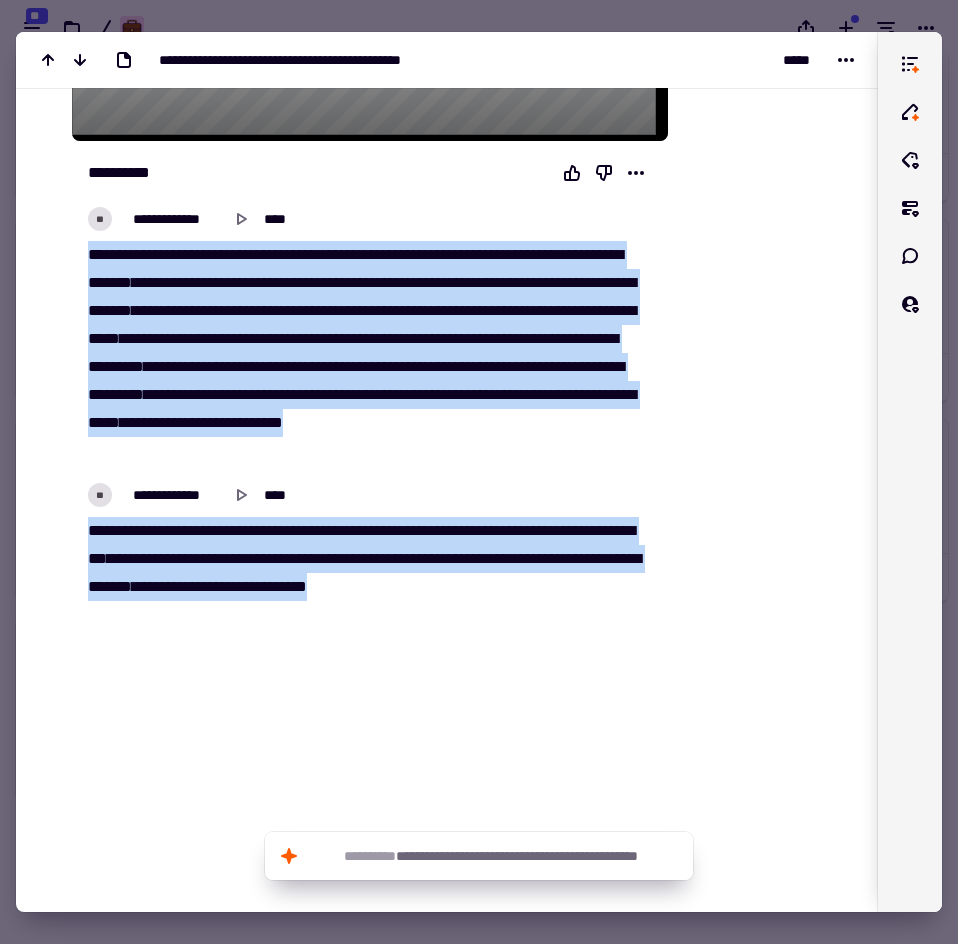 drag, startPoint x: 86, startPoint y: 251, endPoint x: 598, endPoint y: 575, distance: 605.9043 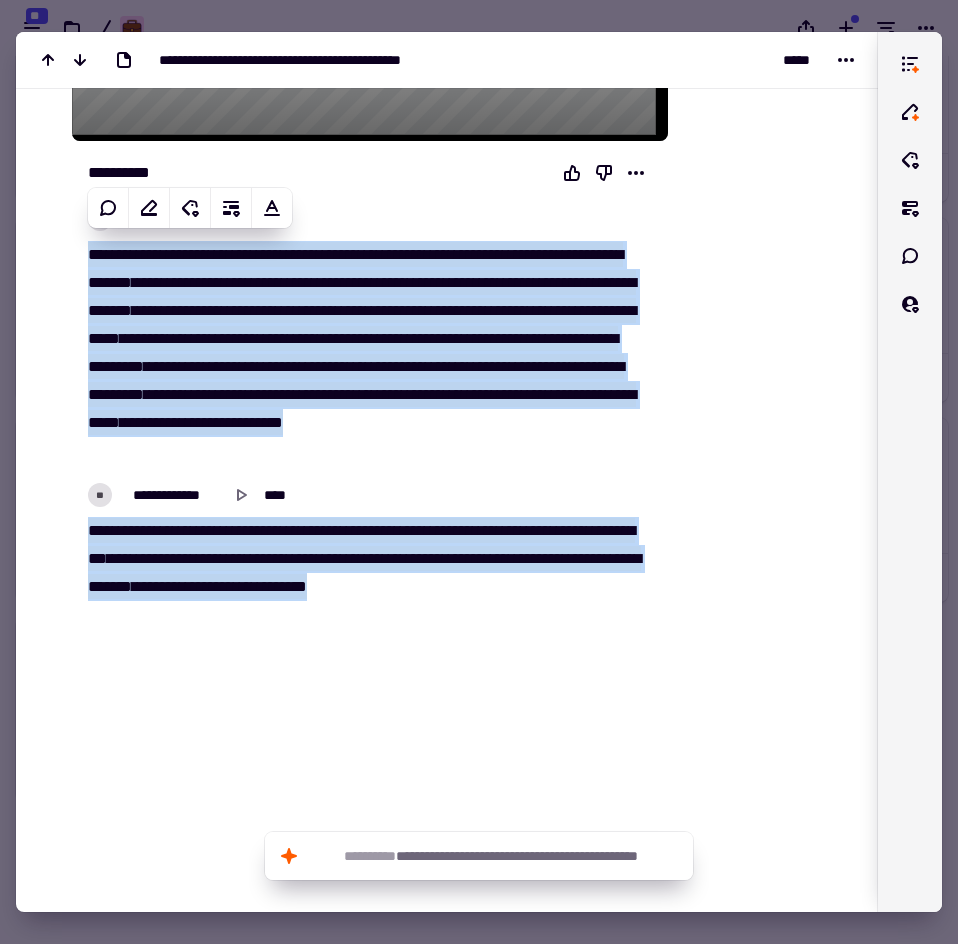 copy on "**********" 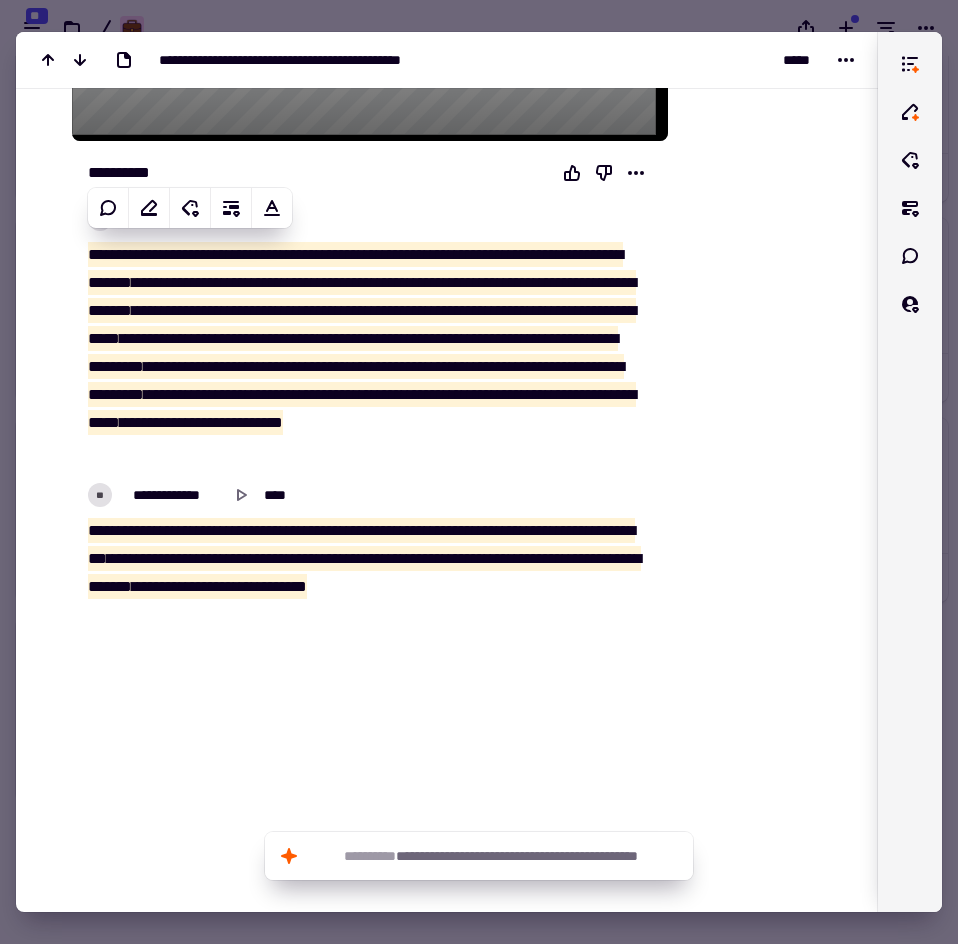 click at bounding box center (479, 472) 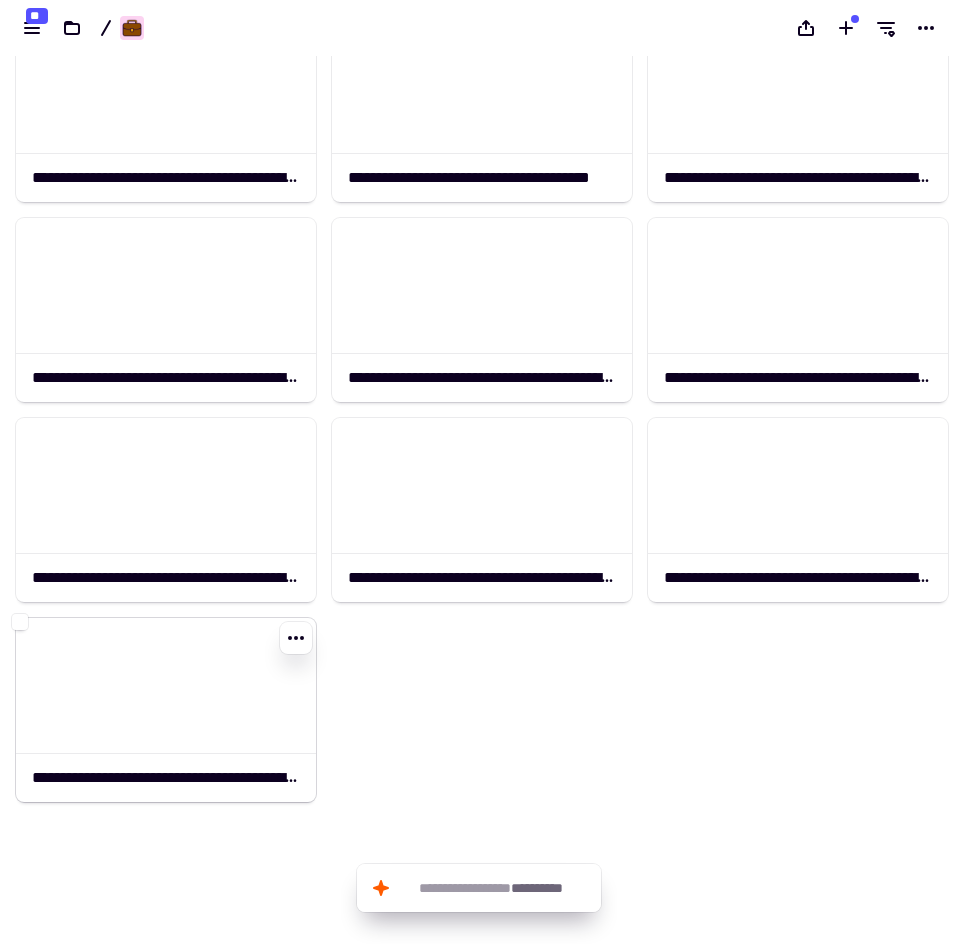 click 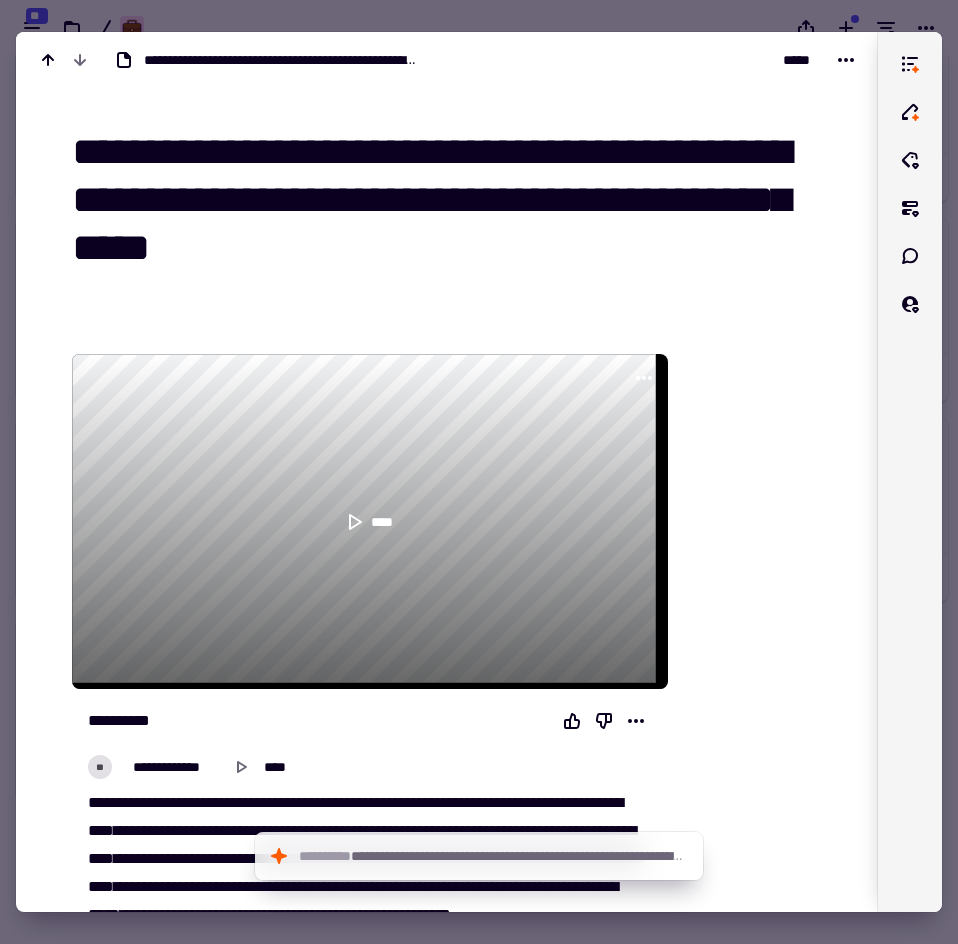 drag, startPoint x: 80, startPoint y: 152, endPoint x: 209, endPoint y: 205, distance: 139.46326 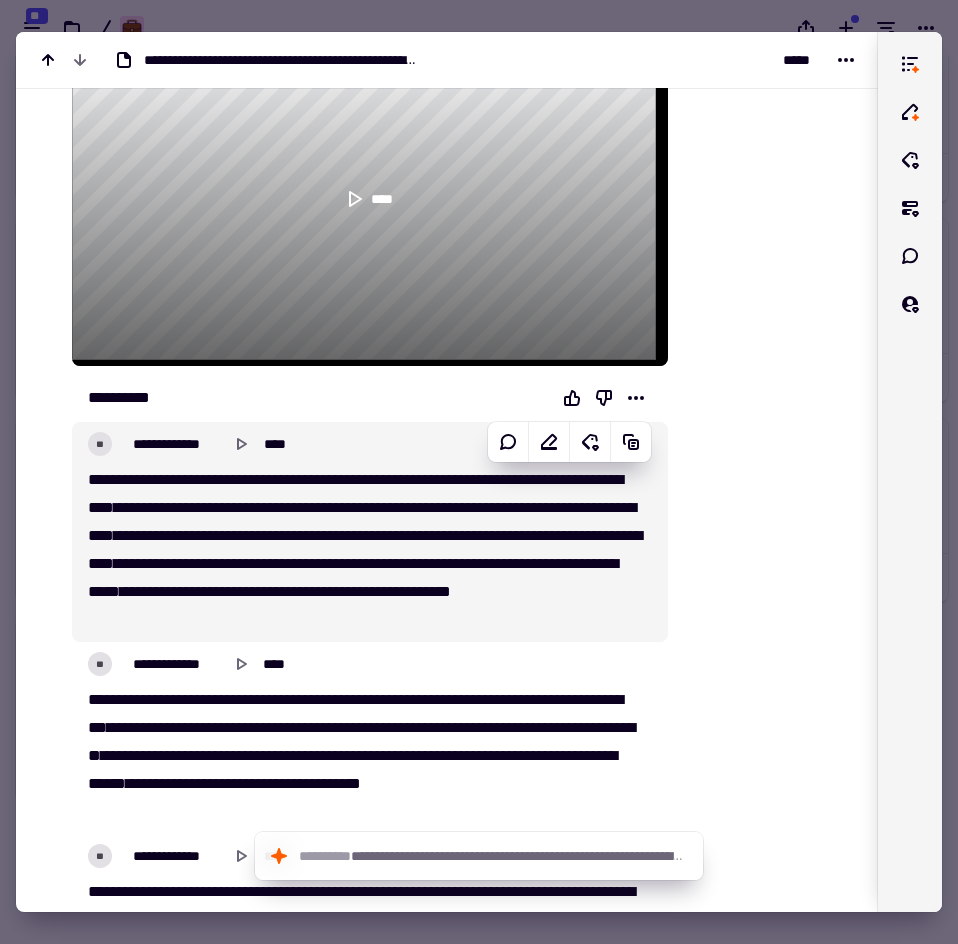 scroll, scrollTop: 400, scrollLeft: 0, axis: vertical 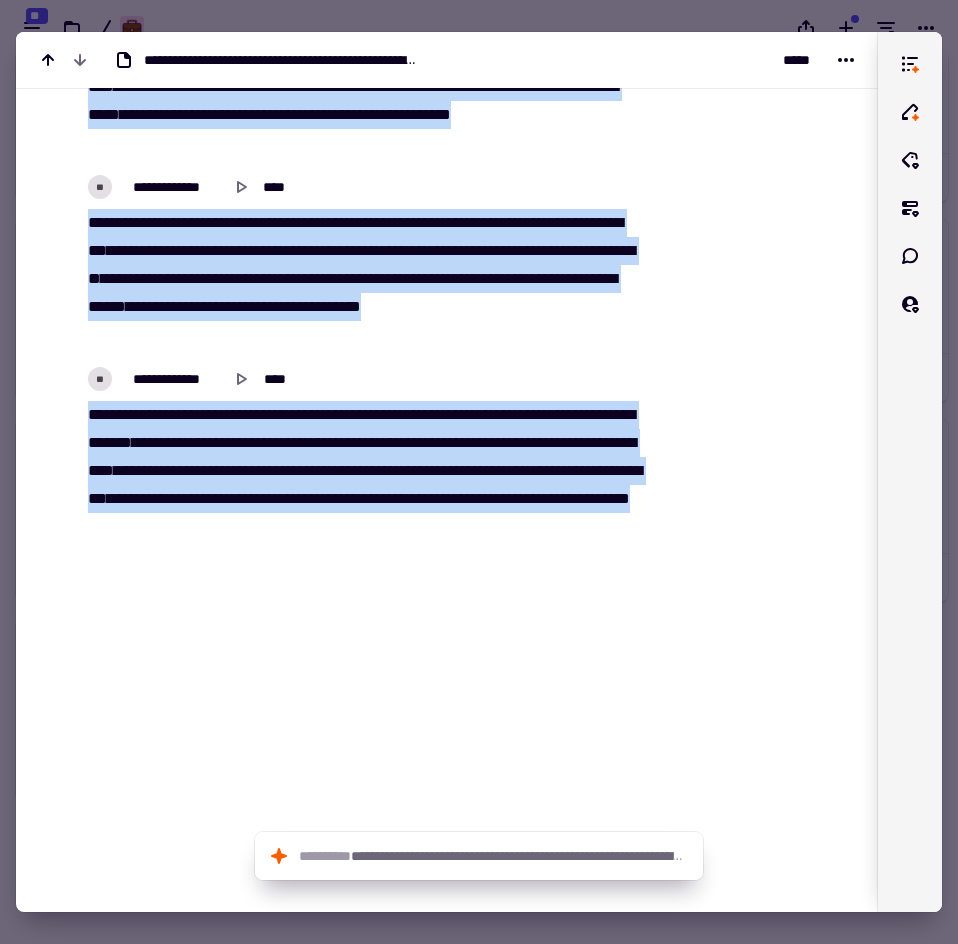 drag, startPoint x: 88, startPoint y: 401, endPoint x: 602, endPoint y: 518, distance: 527.148 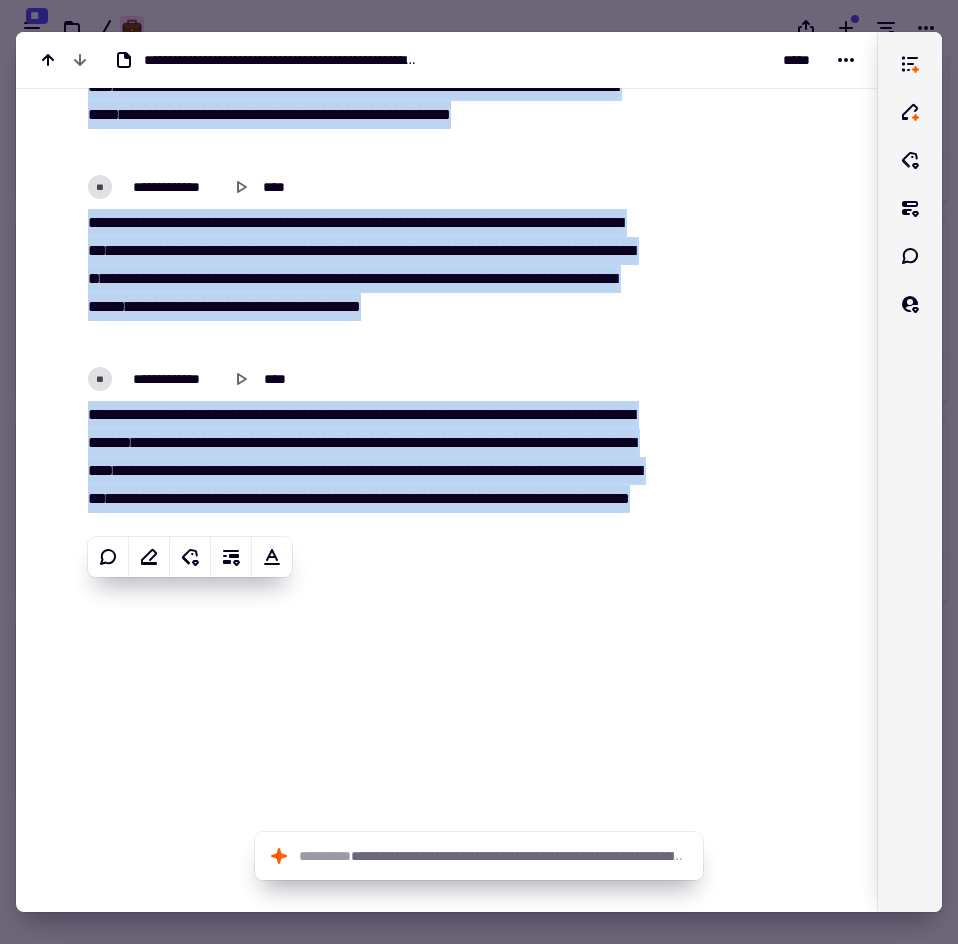 copy on "**********" 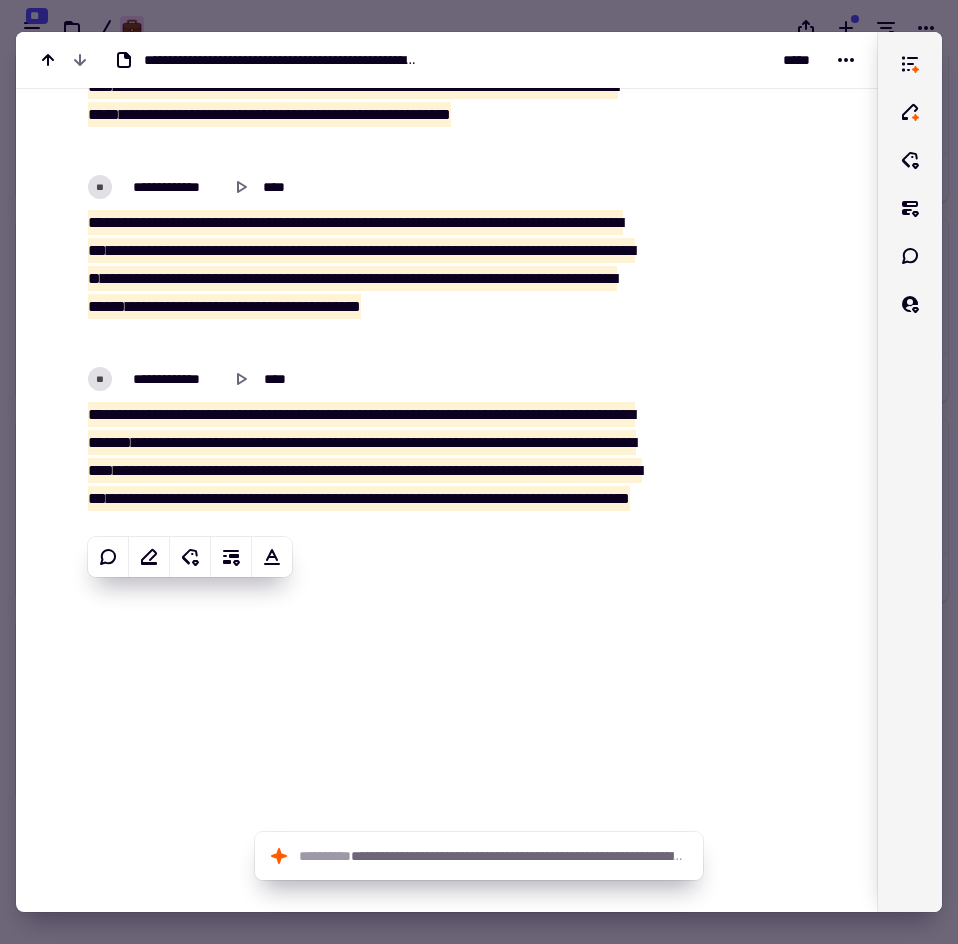click at bounding box center (479, 472) 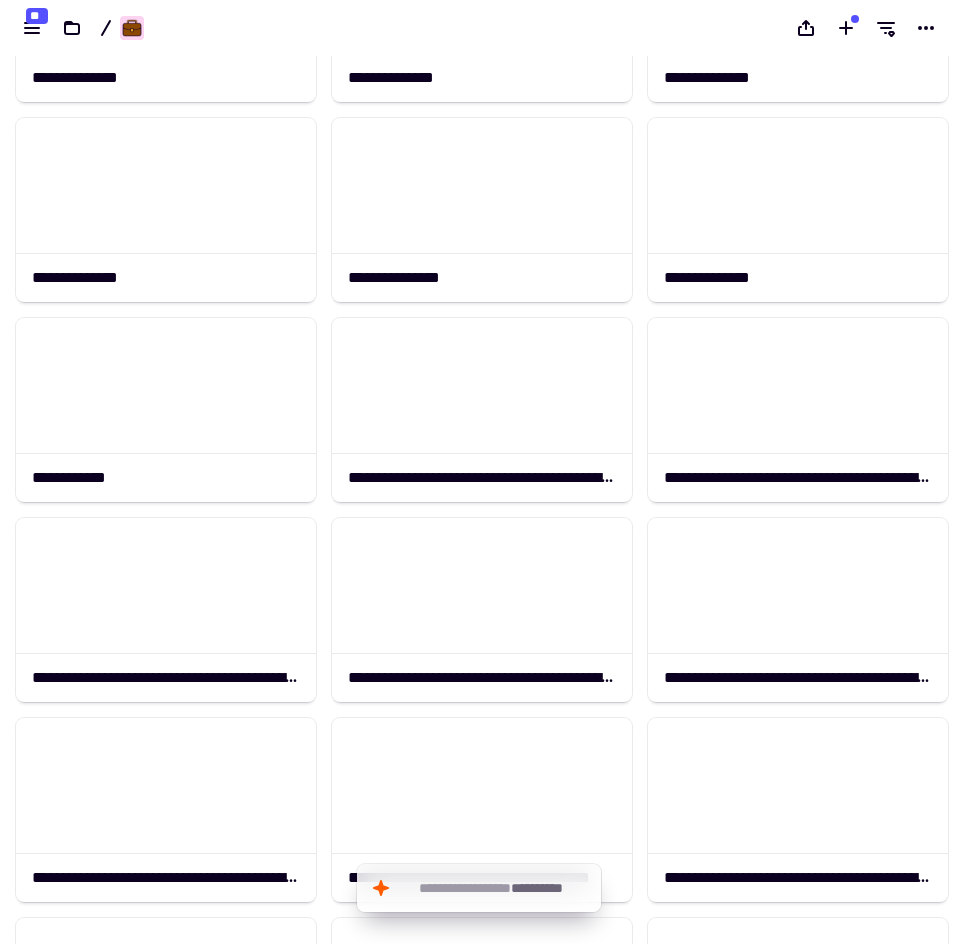 scroll, scrollTop: 0, scrollLeft: 0, axis: both 